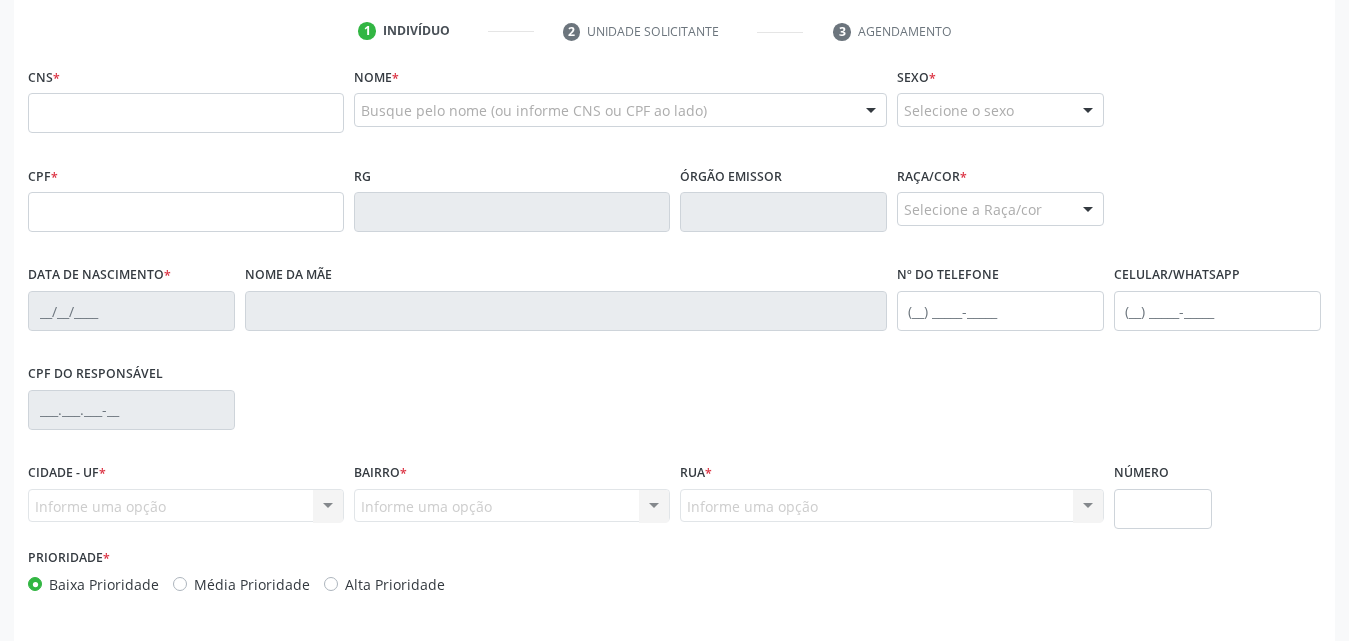 scroll, scrollTop: 200, scrollLeft: 0, axis: vertical 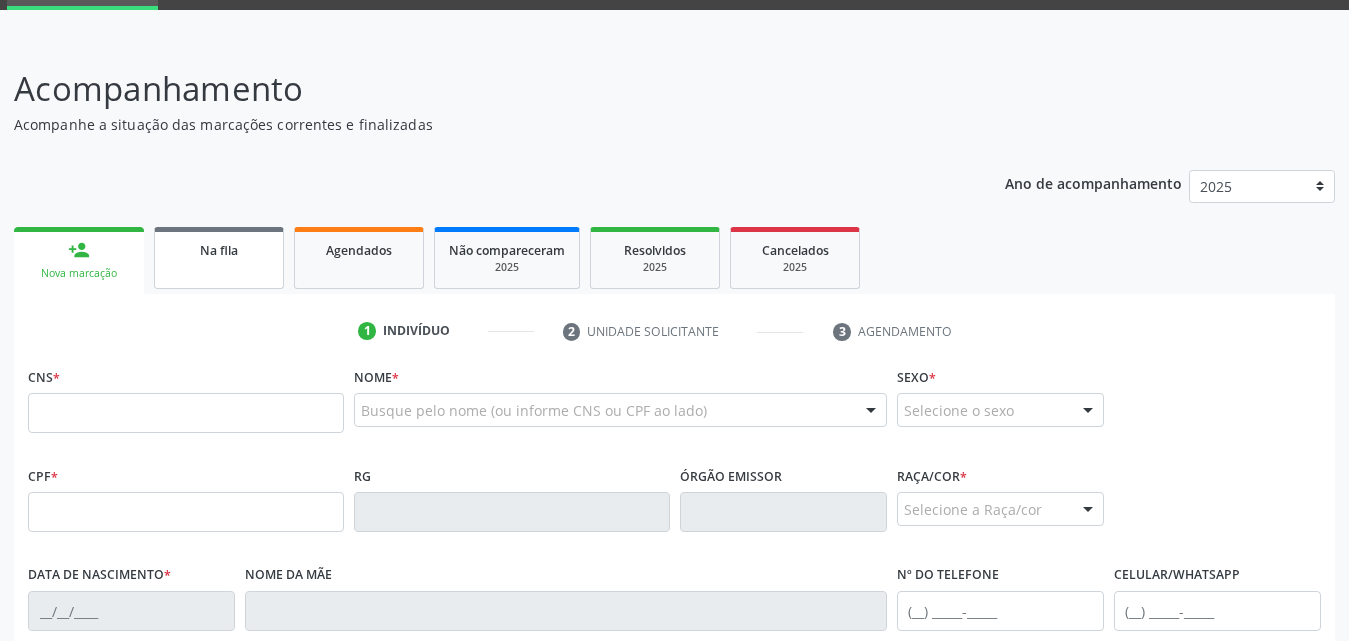 click on "Na fila" at bounding box center [219, 249] 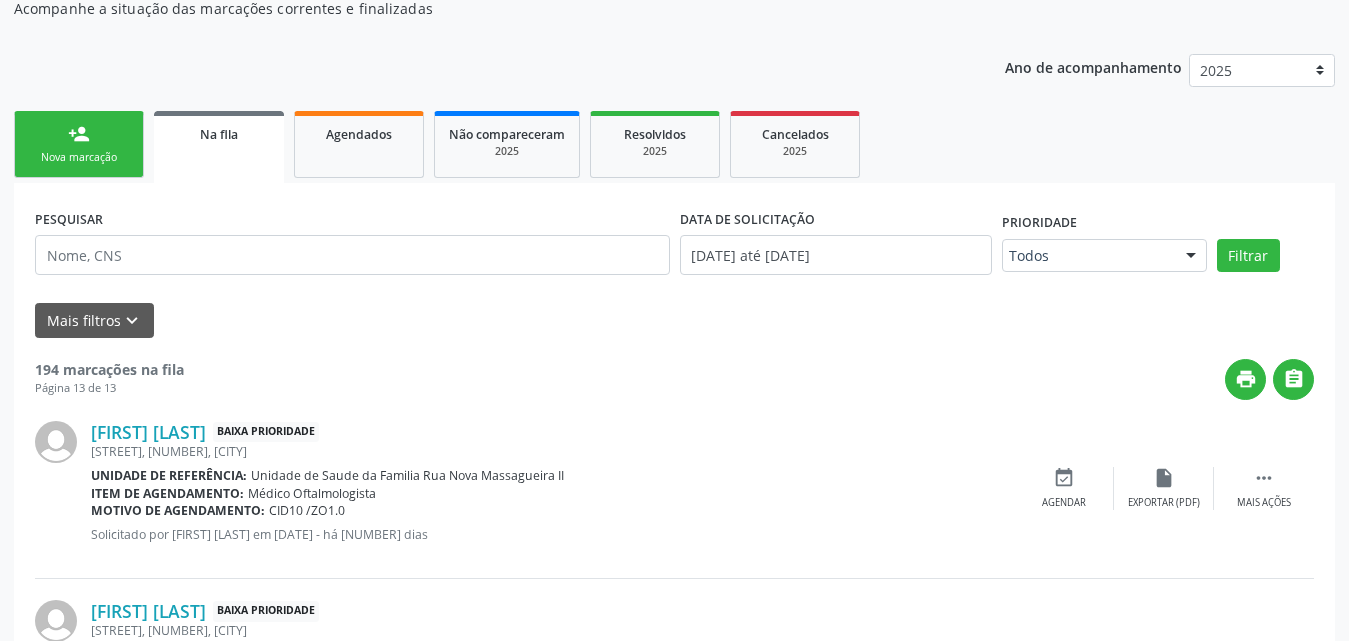 scroll, scrollTop: 100, scrollLeft: 0, axis: vertical 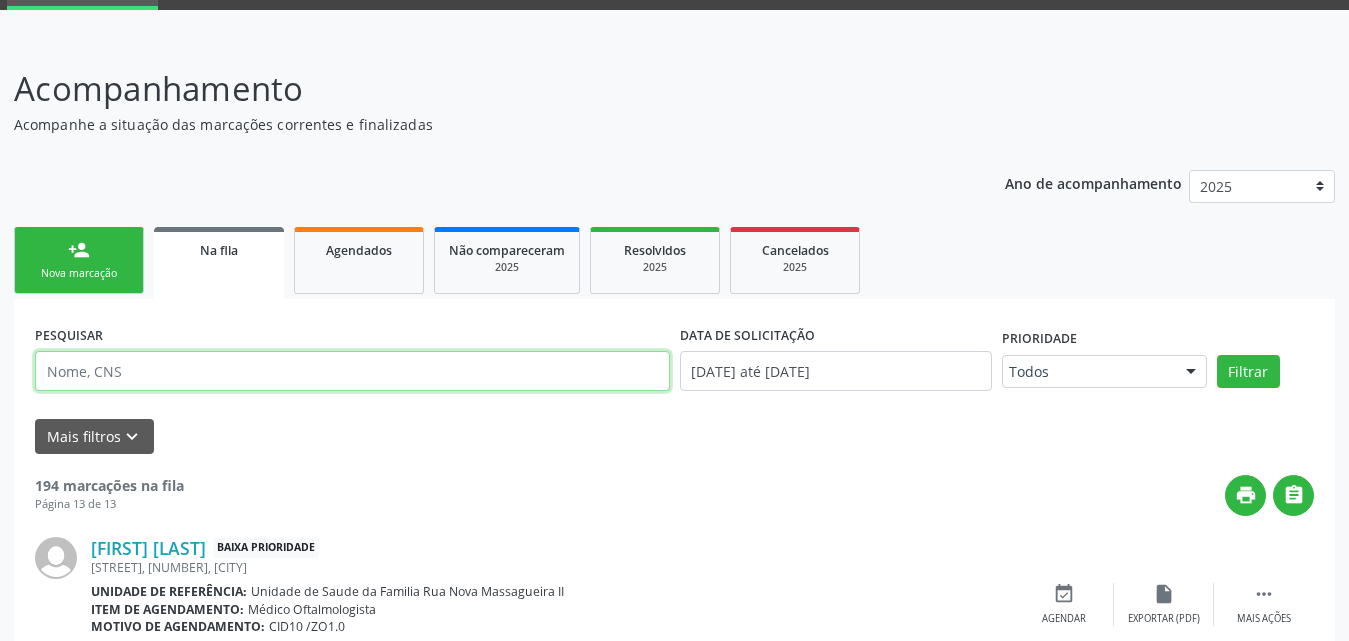 click at bounding box center (352, 371) 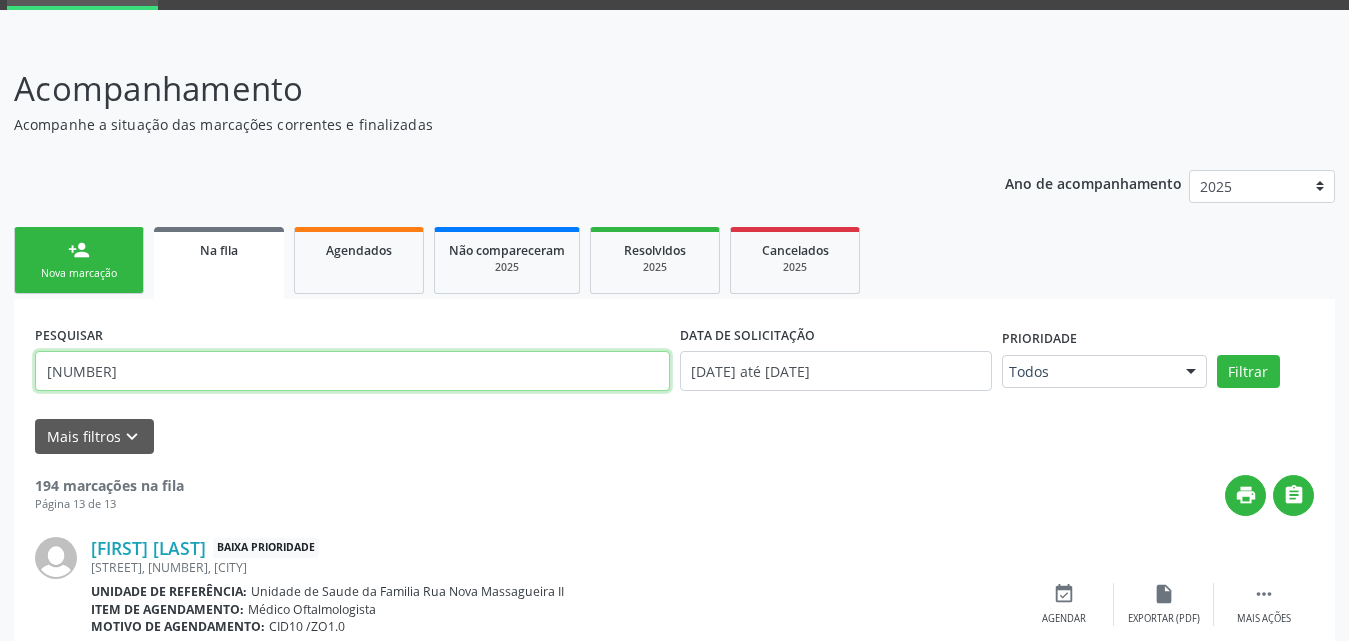 type on "700406953450046" 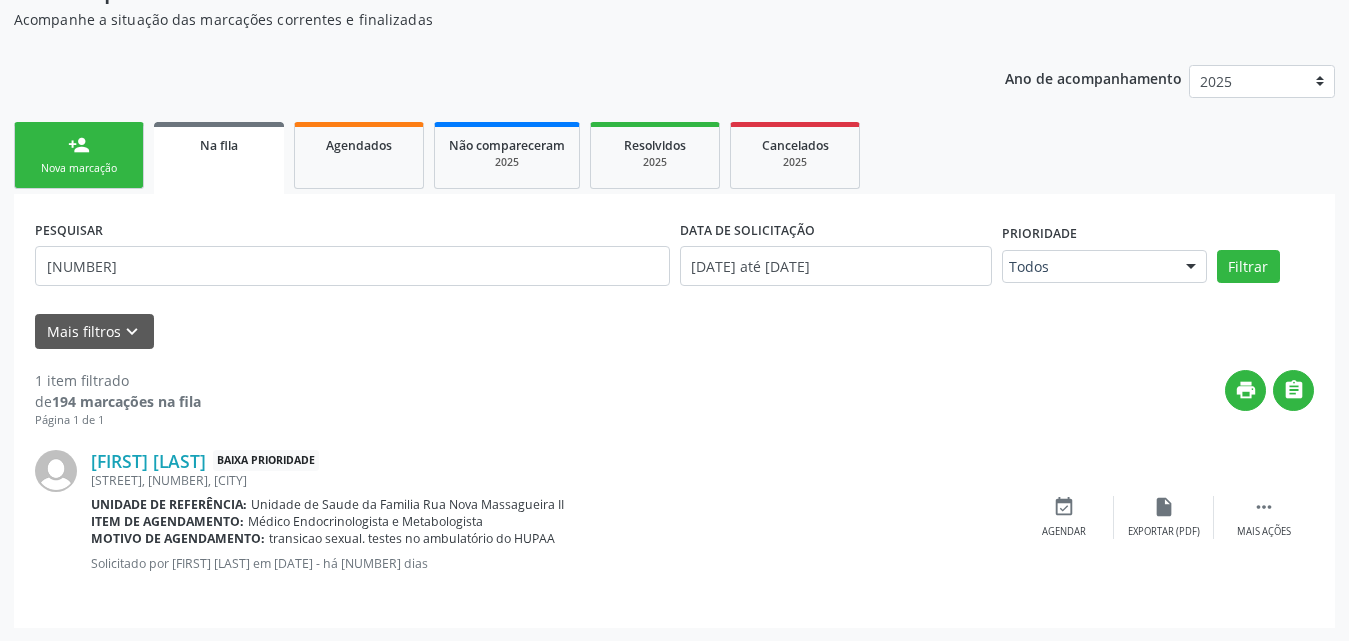scroll, scrollTop: 206, scrollLeft: 0, axis: vertical 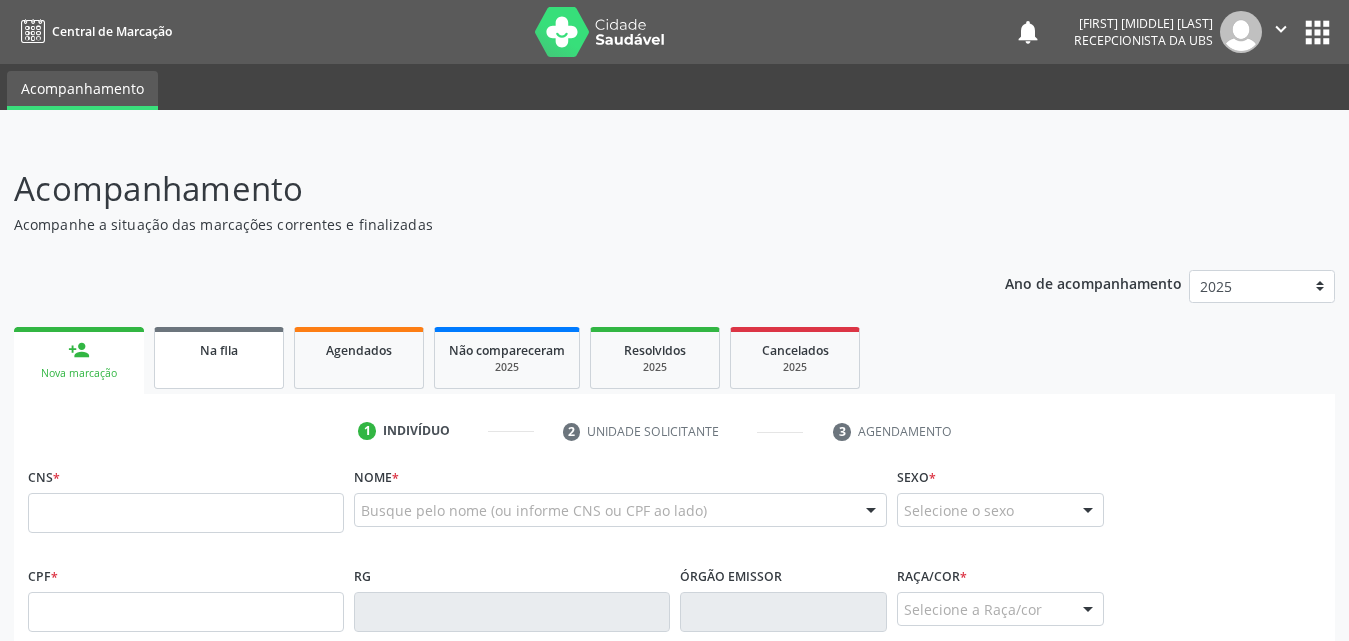 click on "Na fila" at bounding box center (219, 350) 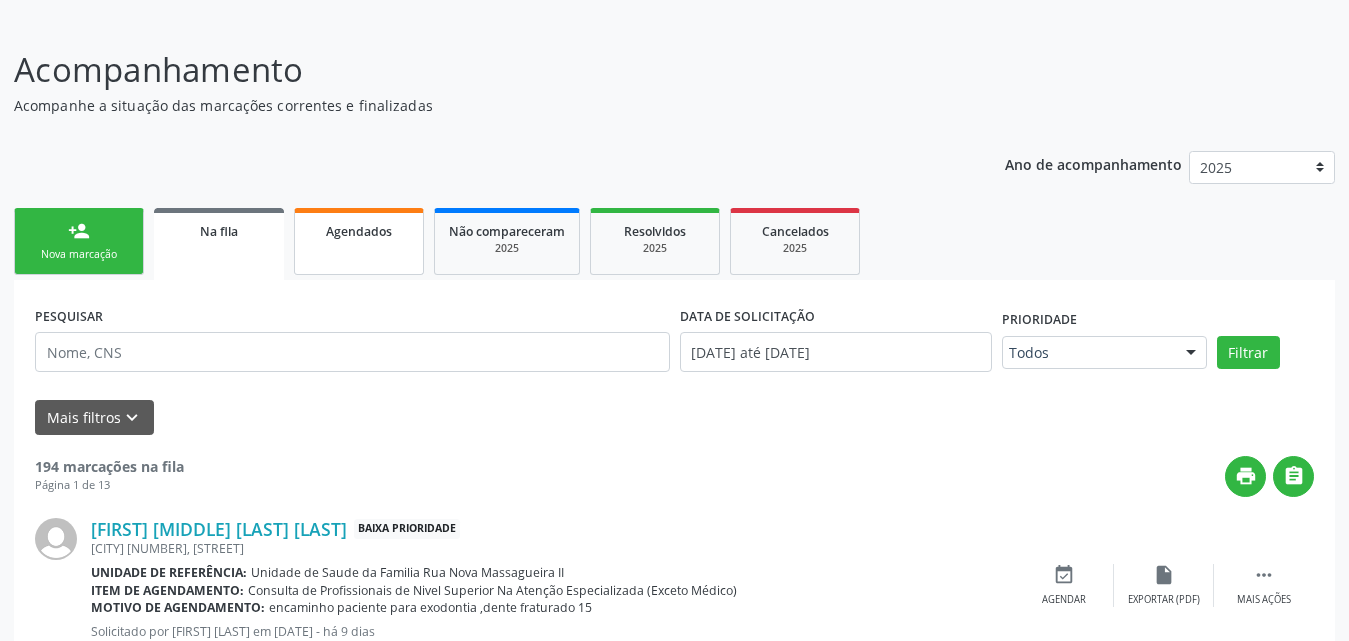 scroll, scrollTop: 154, scrollLeft: 0, axis: vertical 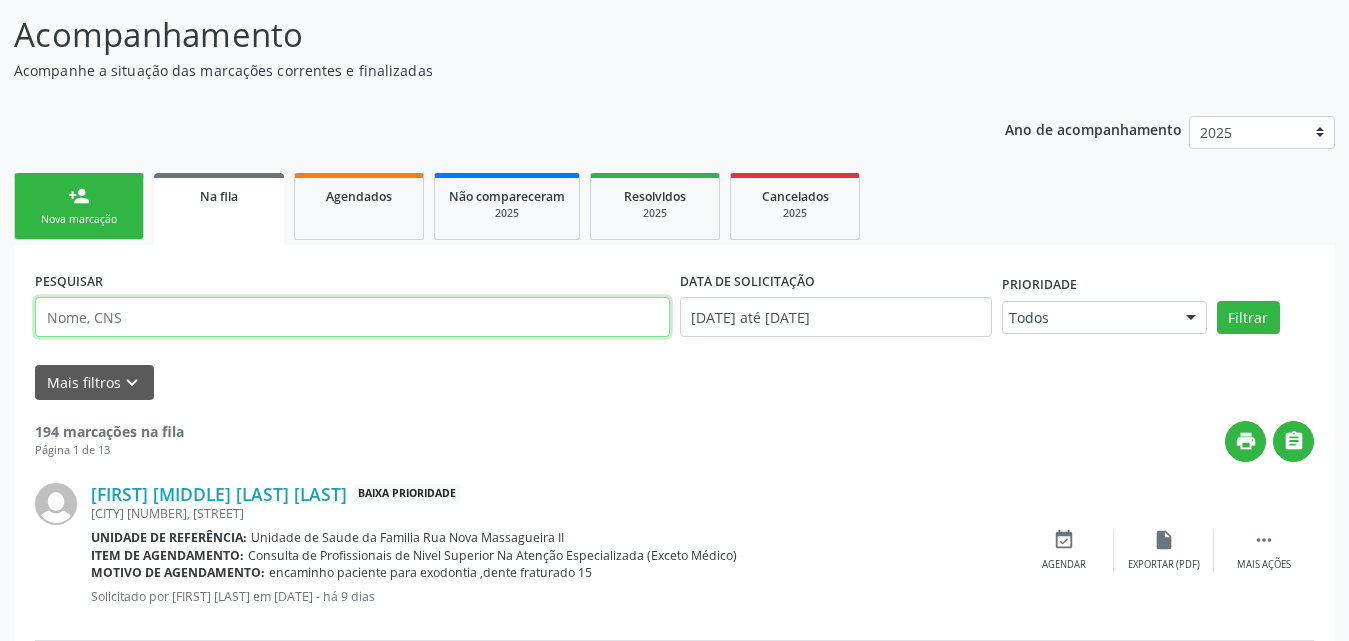 click at bounding box center [352, 317] 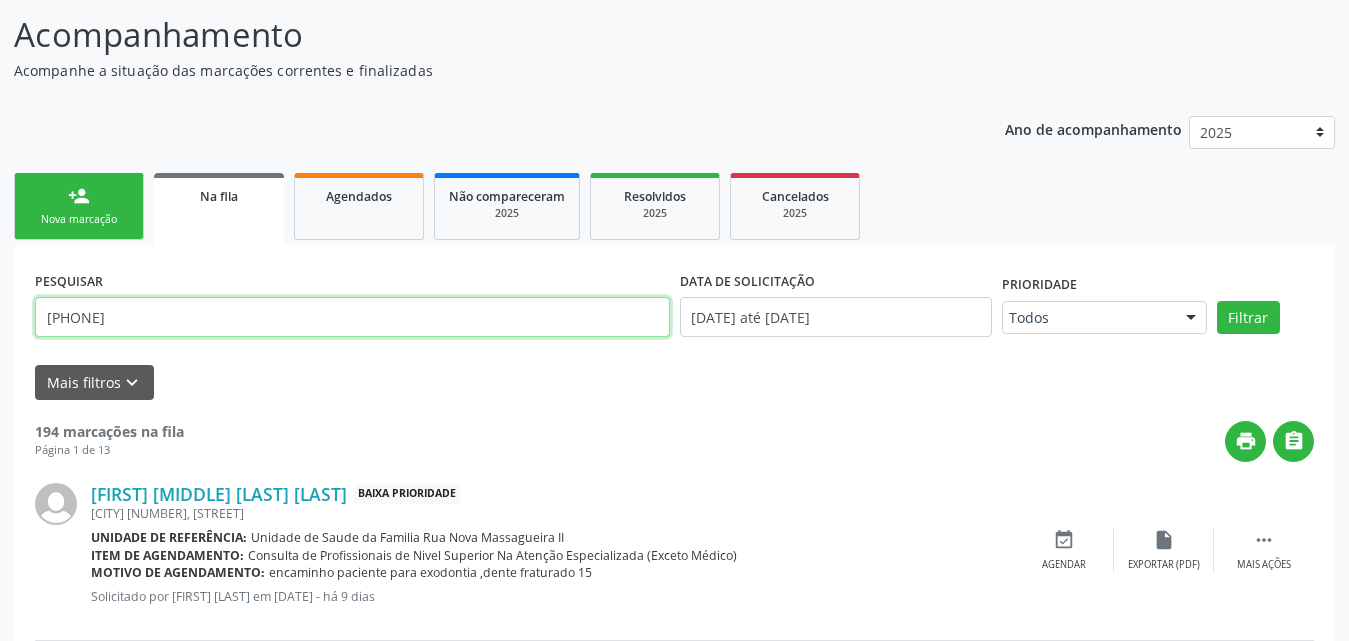 type on "709203272718538" 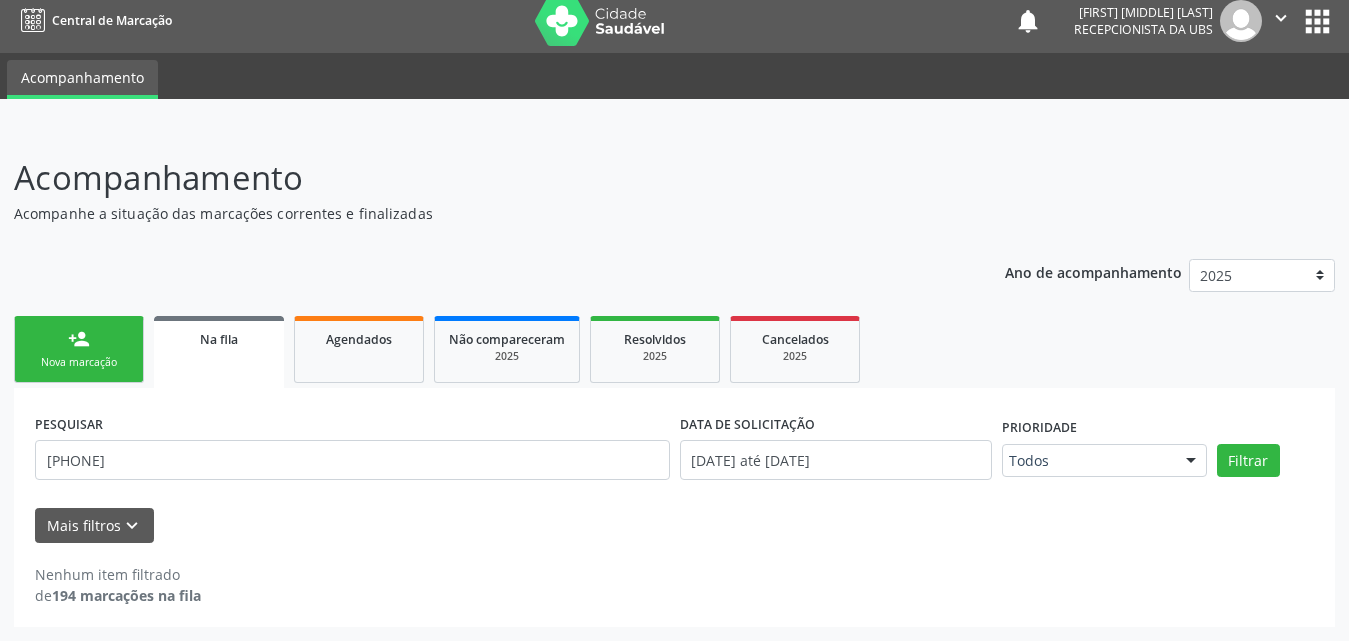scroll, scrollTop: 11, scrollLeft: 0, axis: vertical 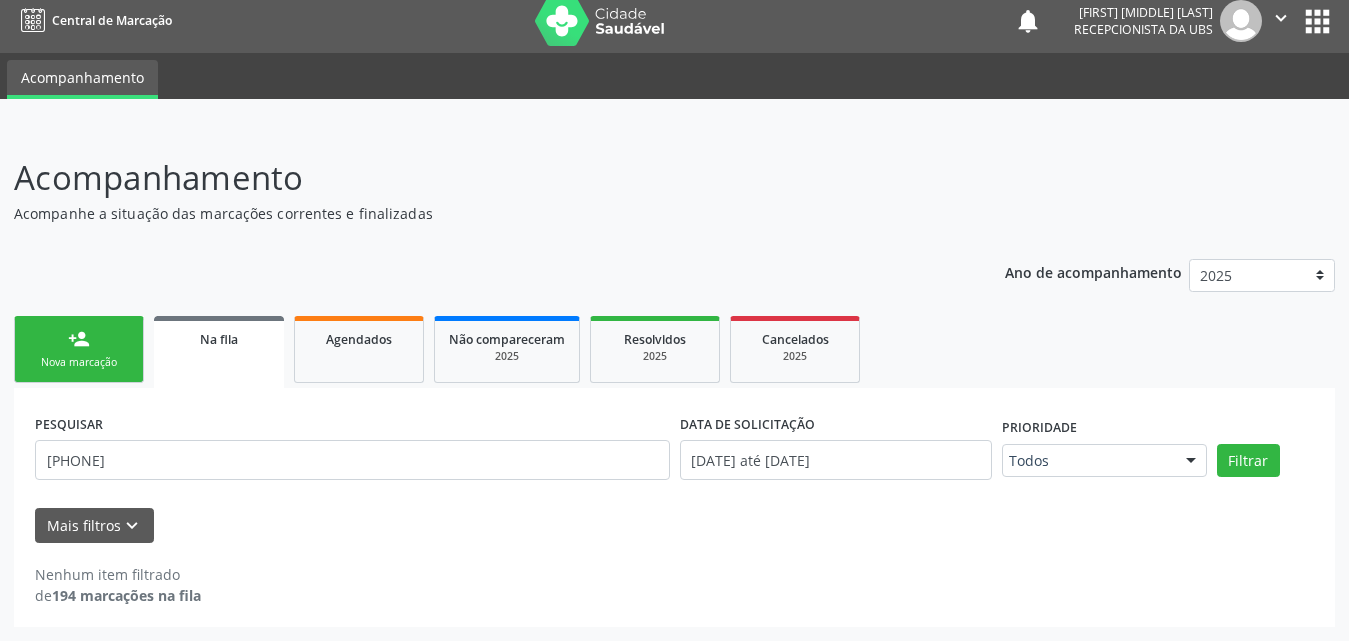 click on "person_add
Nova marcação" at bounding box center [79, 349] 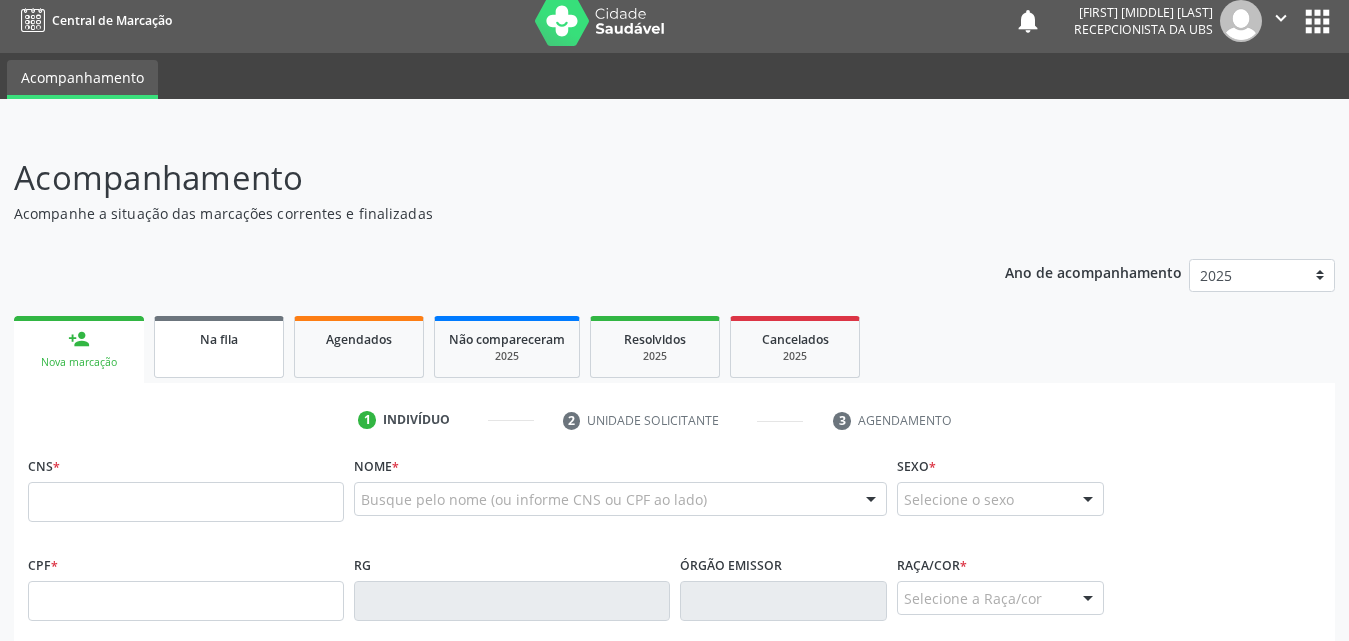 click on "Na fila" at bounding box center (219, 338) 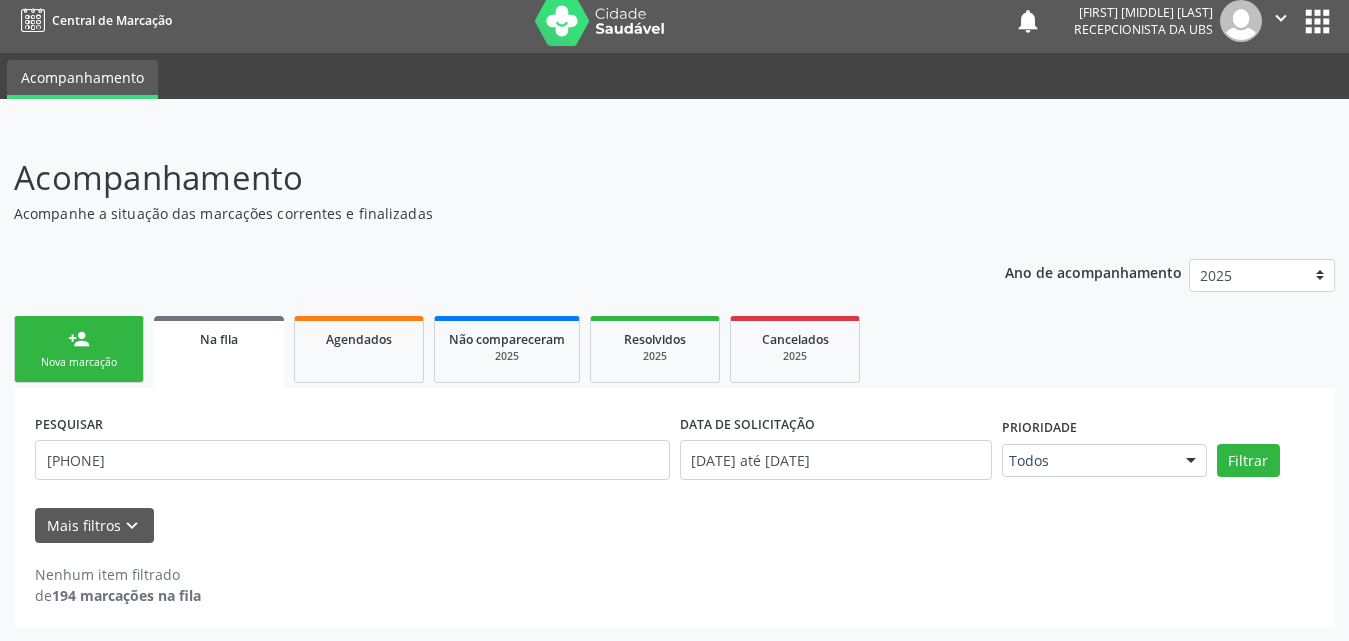 click on "Na fila" at bounding box center (219, 339) 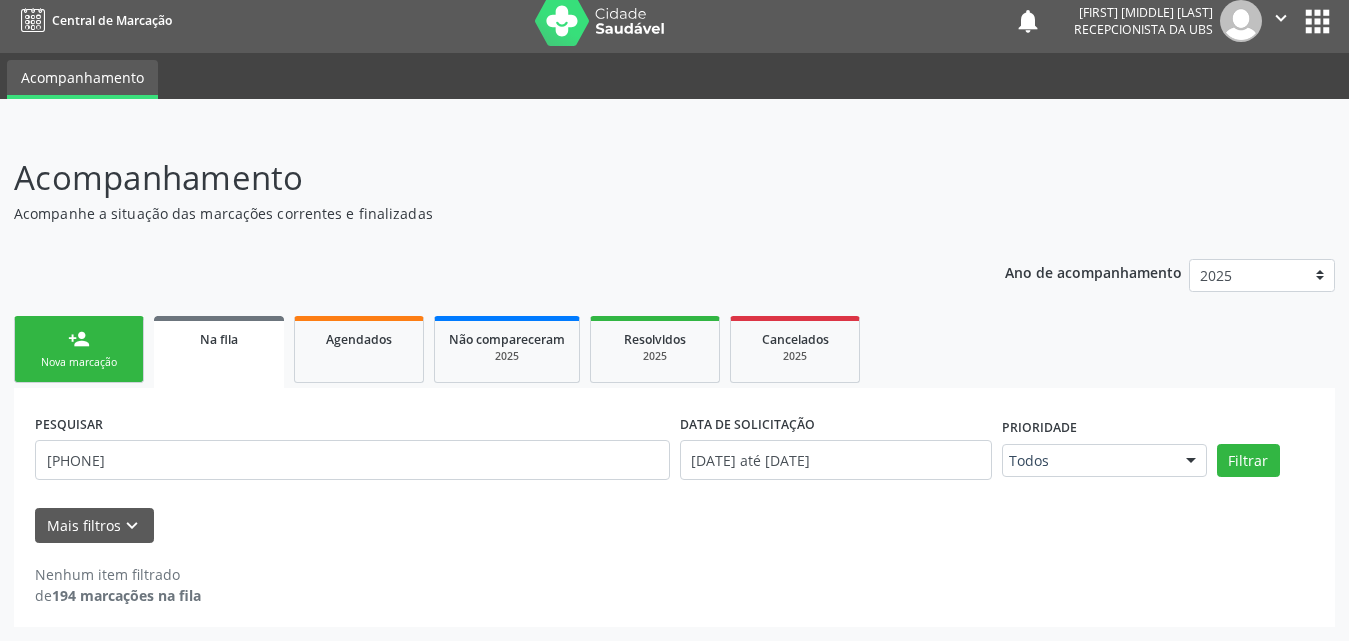 click on "Nova marcação" at bounding box center [79, 362] 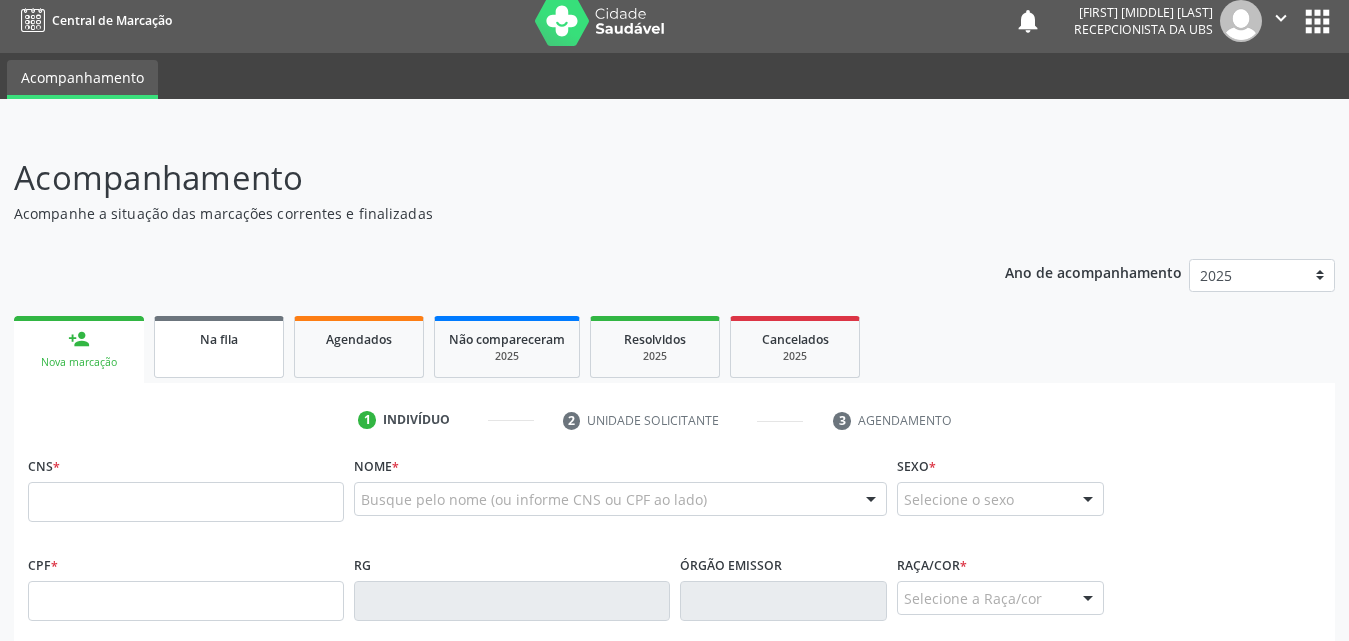 click on "Na fila" at bounding box center [219, 338] 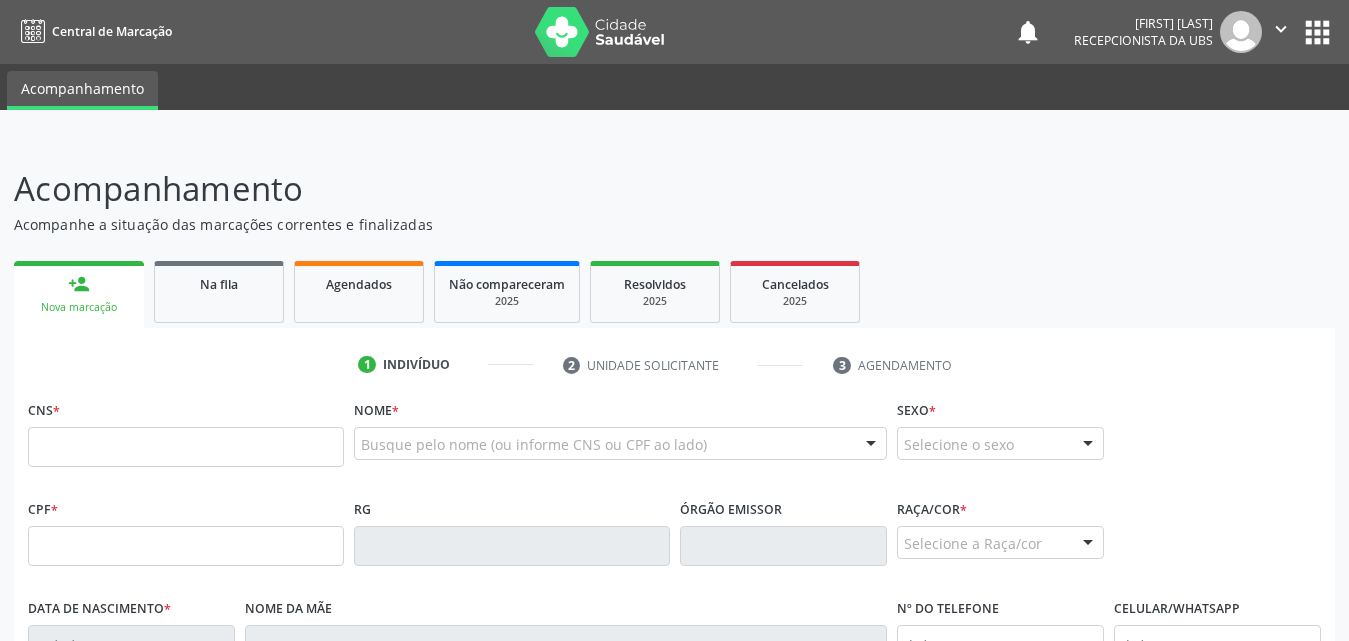 scroll, scrollTop: 11, scrollLeft: 0, axis: vertical 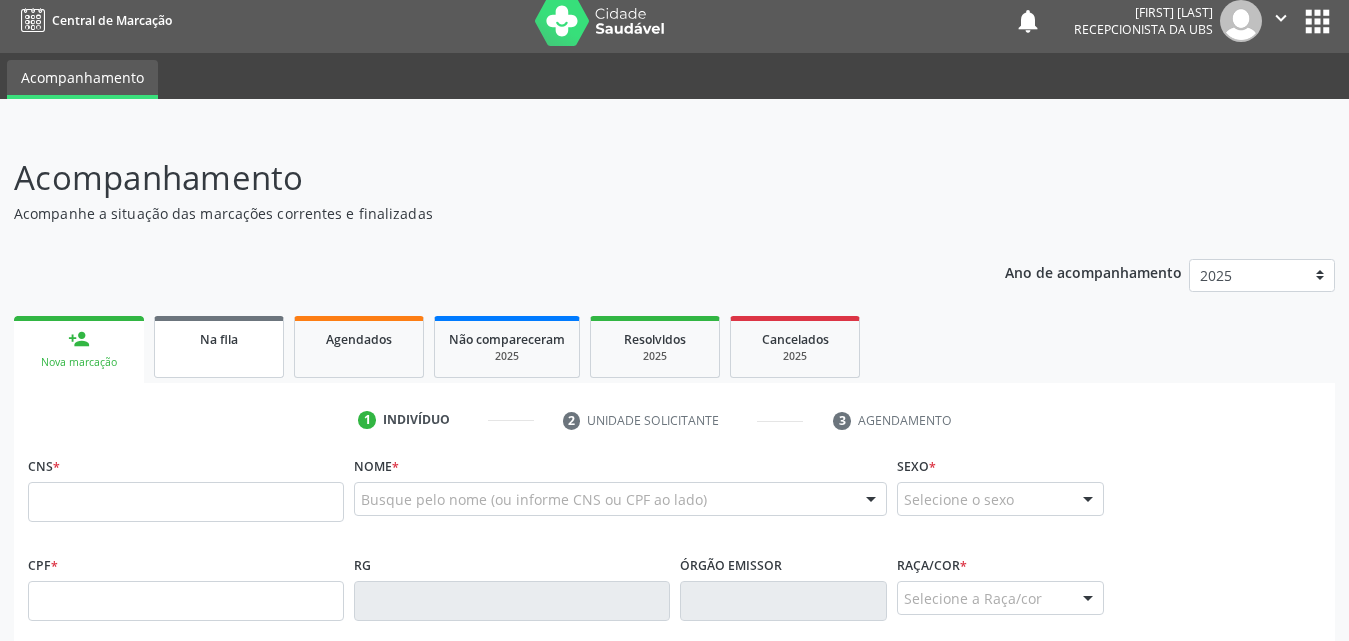 click on "Na fila" at bounding box center (219, 347) 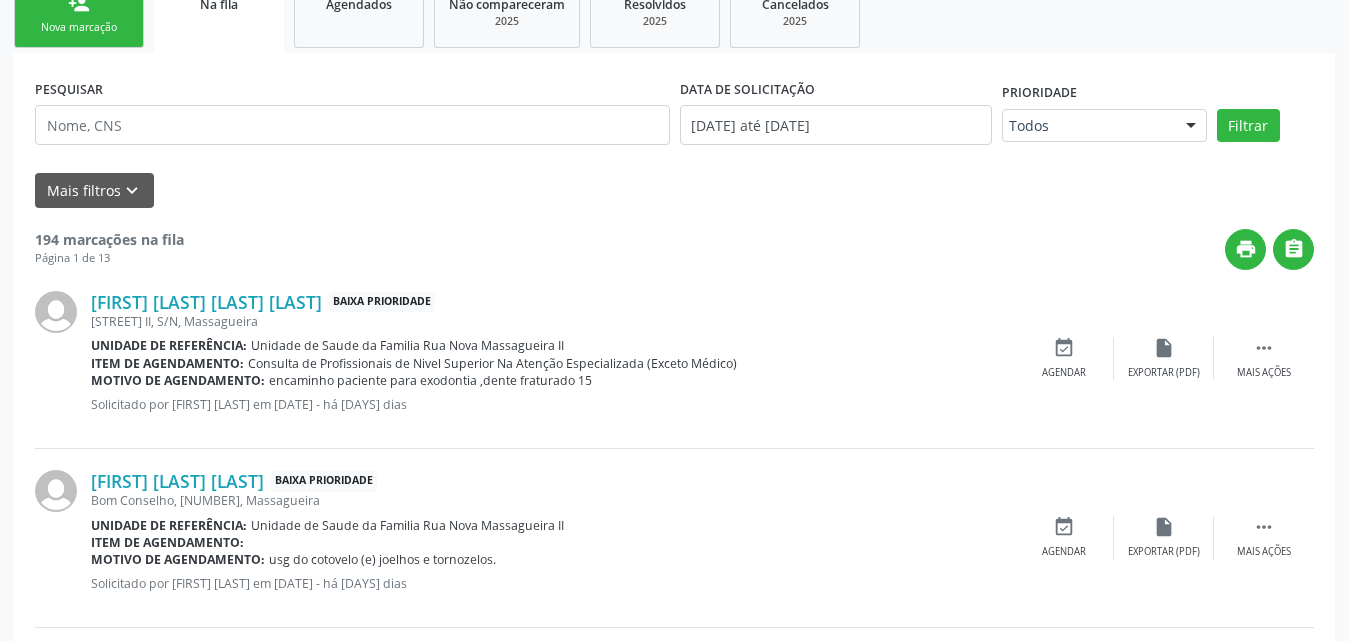 scroll, scrollTop: 311, scrollLeft: 0, axis: vertical 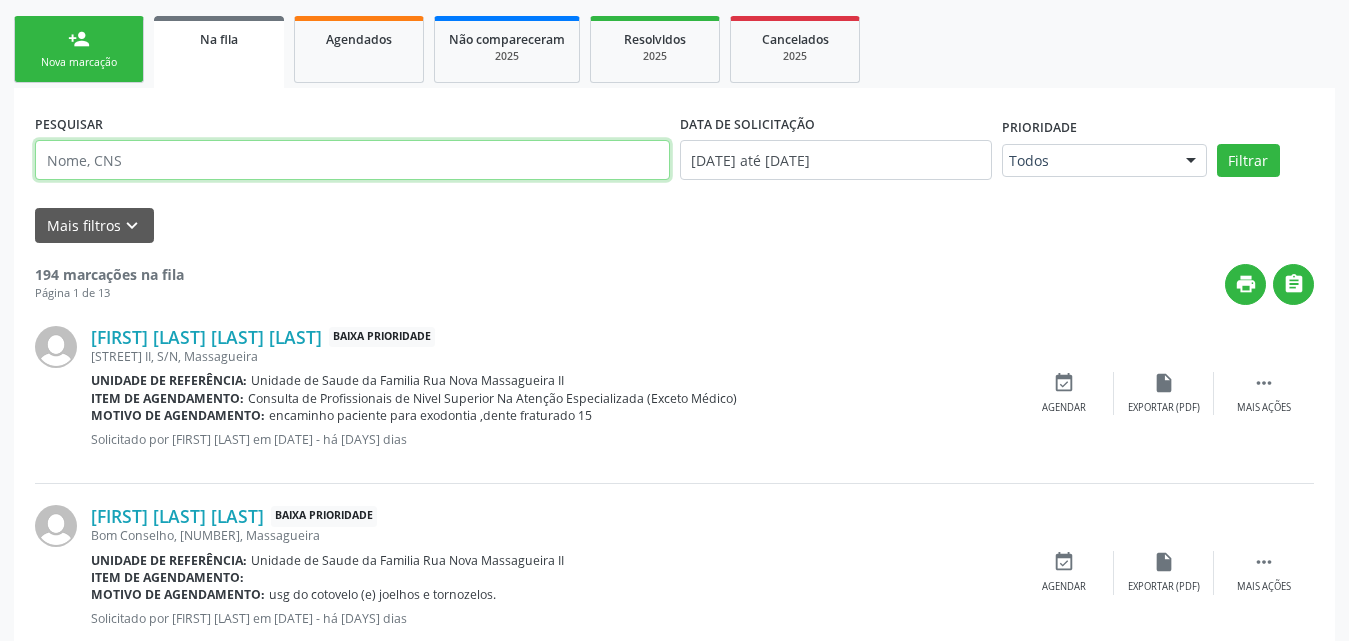 click at bounding box center [352, 160] 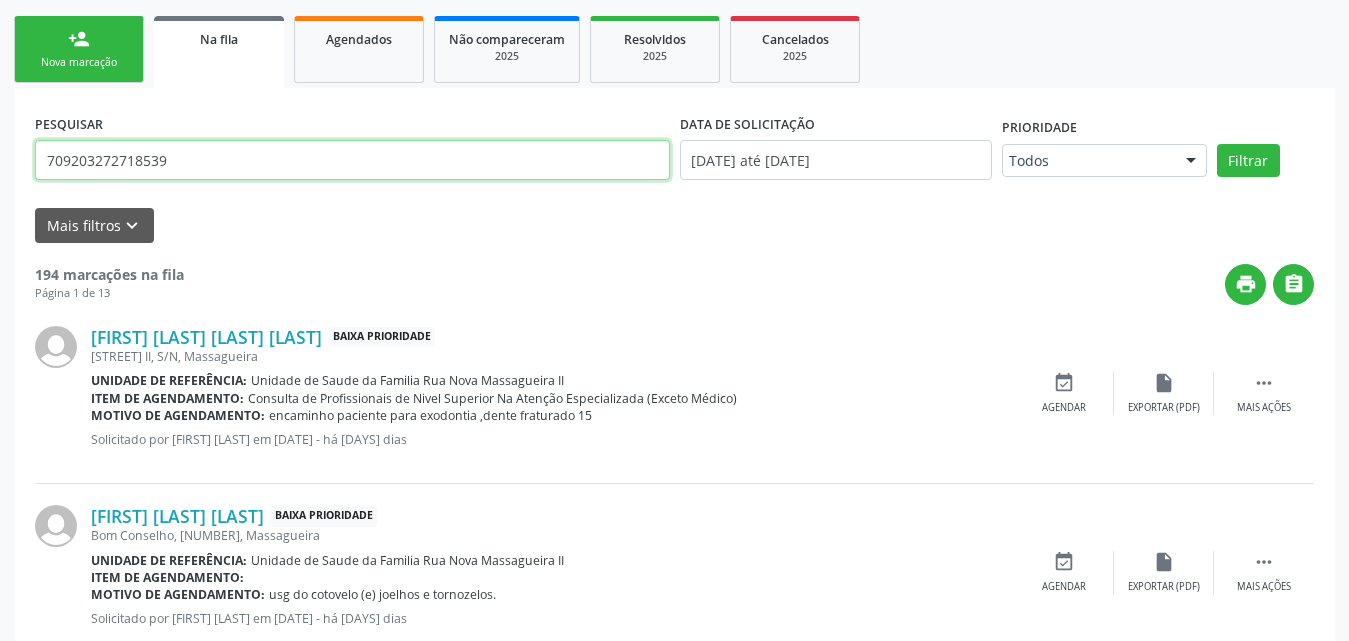 type on "709203272718539" 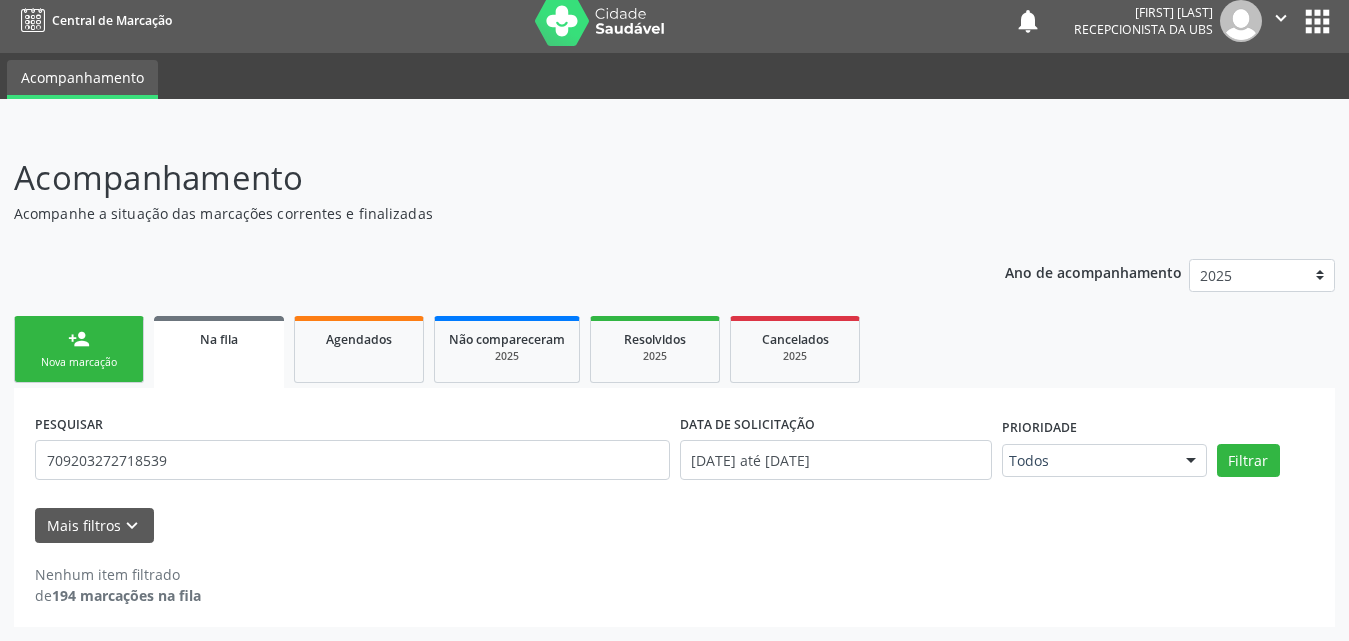 scroll, scrollTop: 11, scrollLeft: 0, axis: vertical 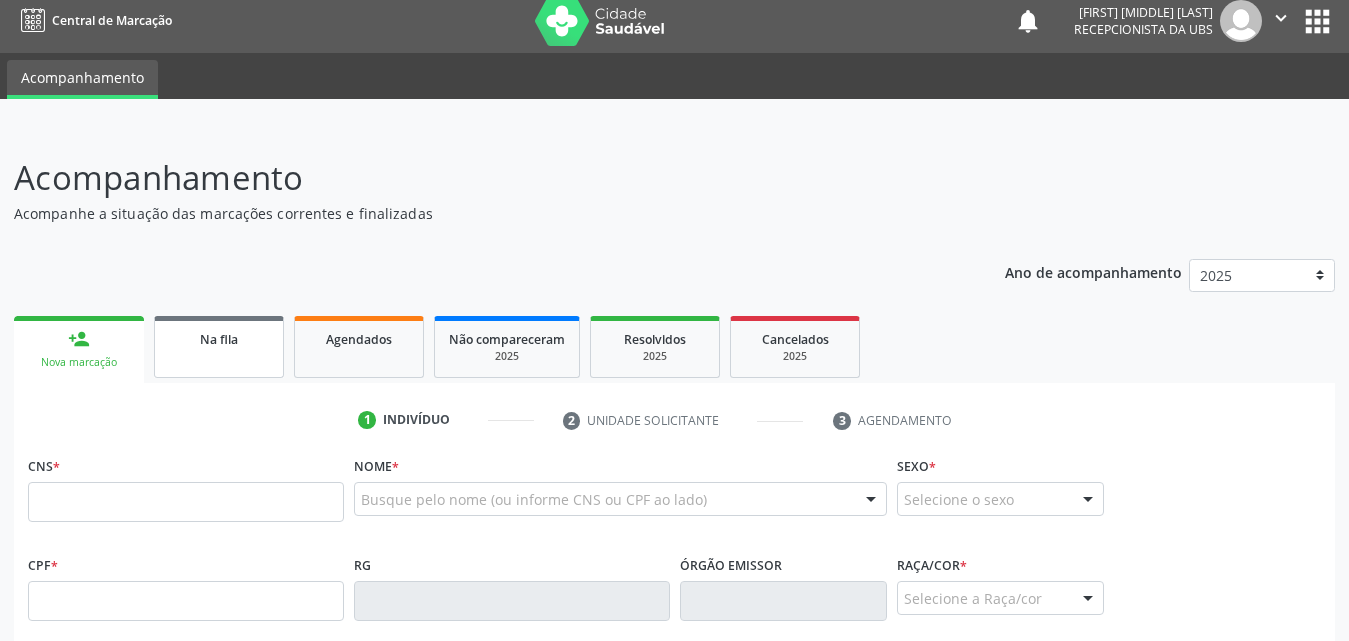 click on "Na fila" at bounding box center (219, 339) 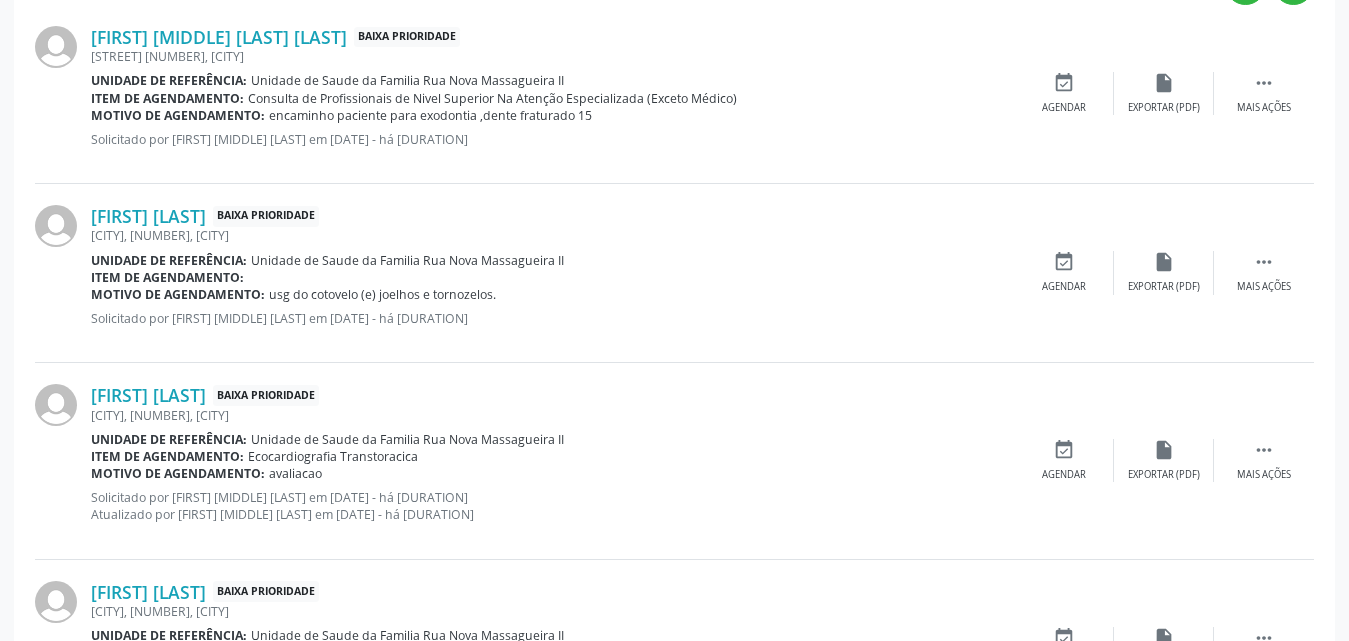 scroll, scrollTop: 0, scrollLeft: 0, axis: both 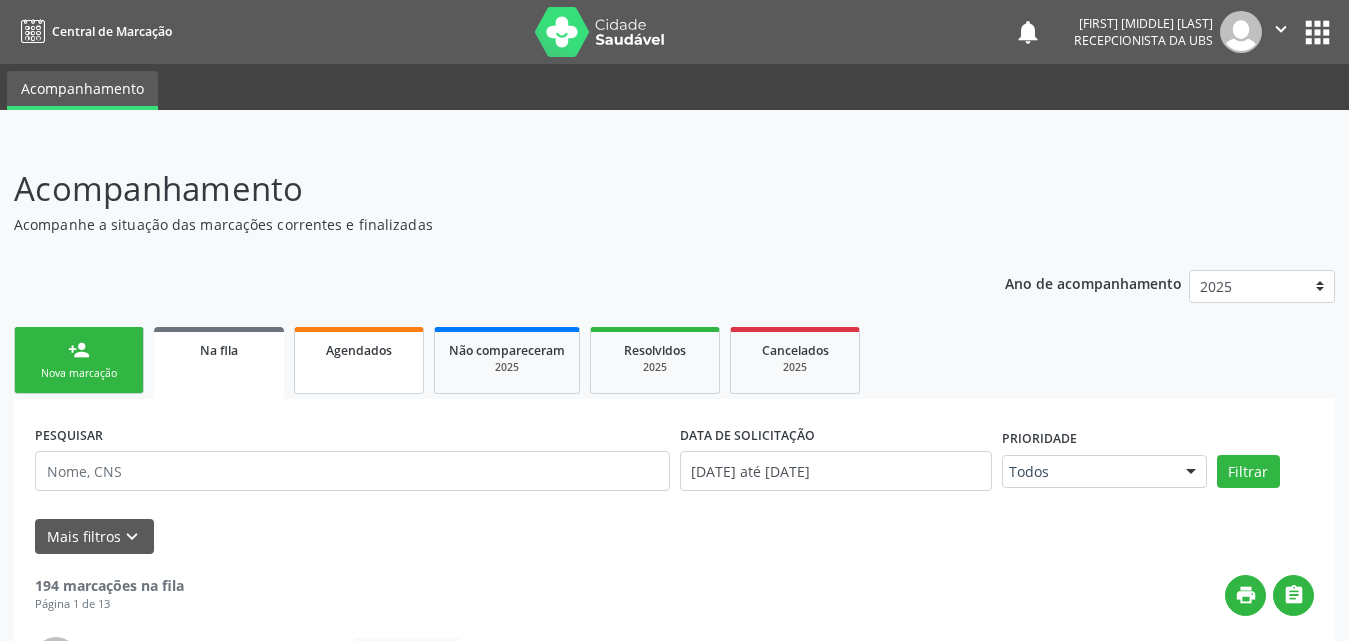 click on "Agendados" at bounding box center [359, 360] 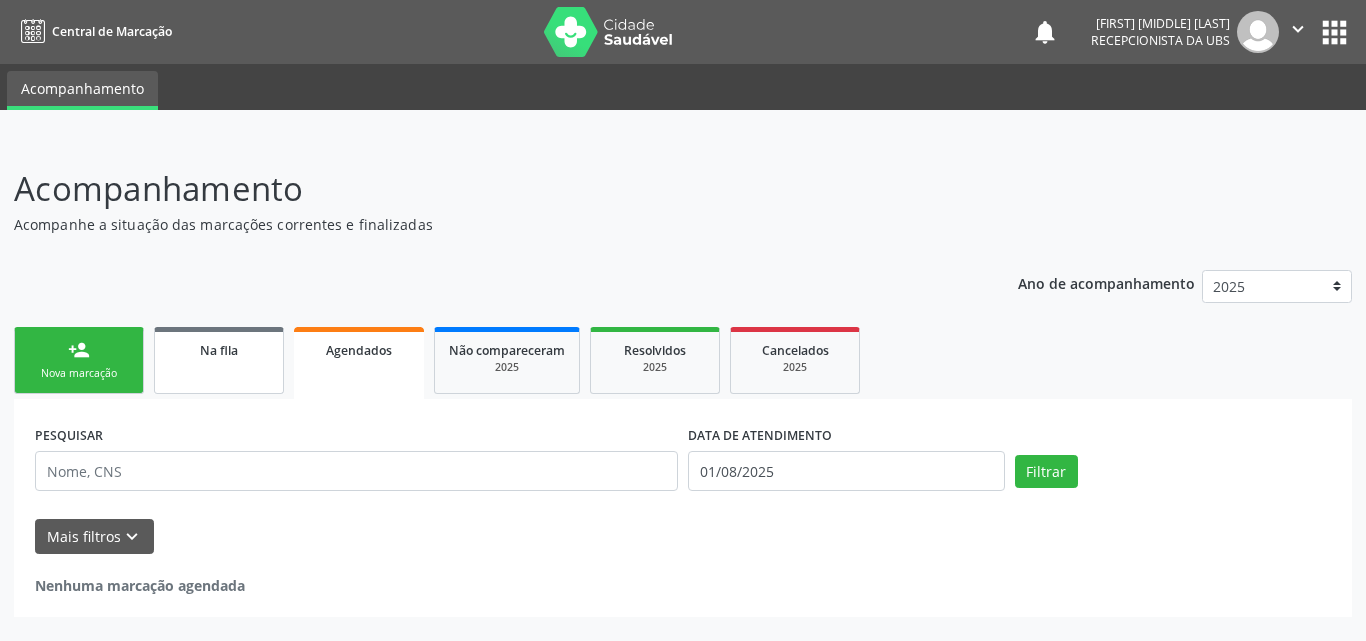 click on "Na fila" at bounding box center [219, 350] 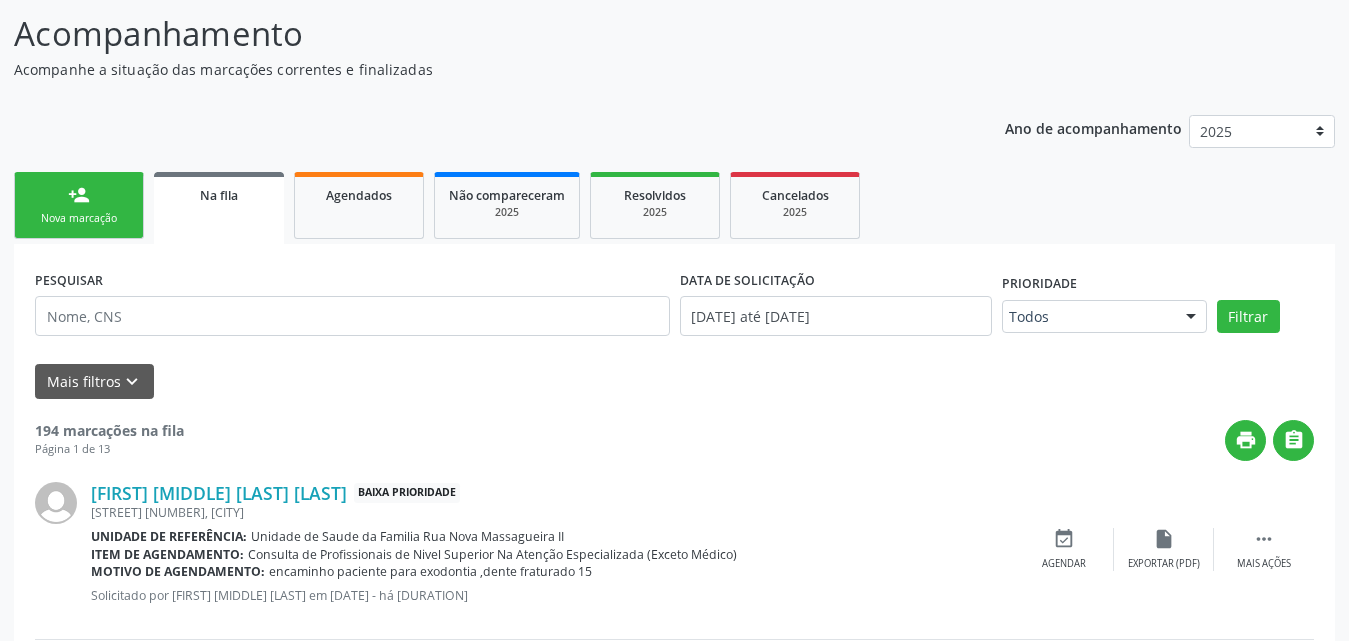 scroll, scrollTop: 0, scrollLeft: 0, axis: both 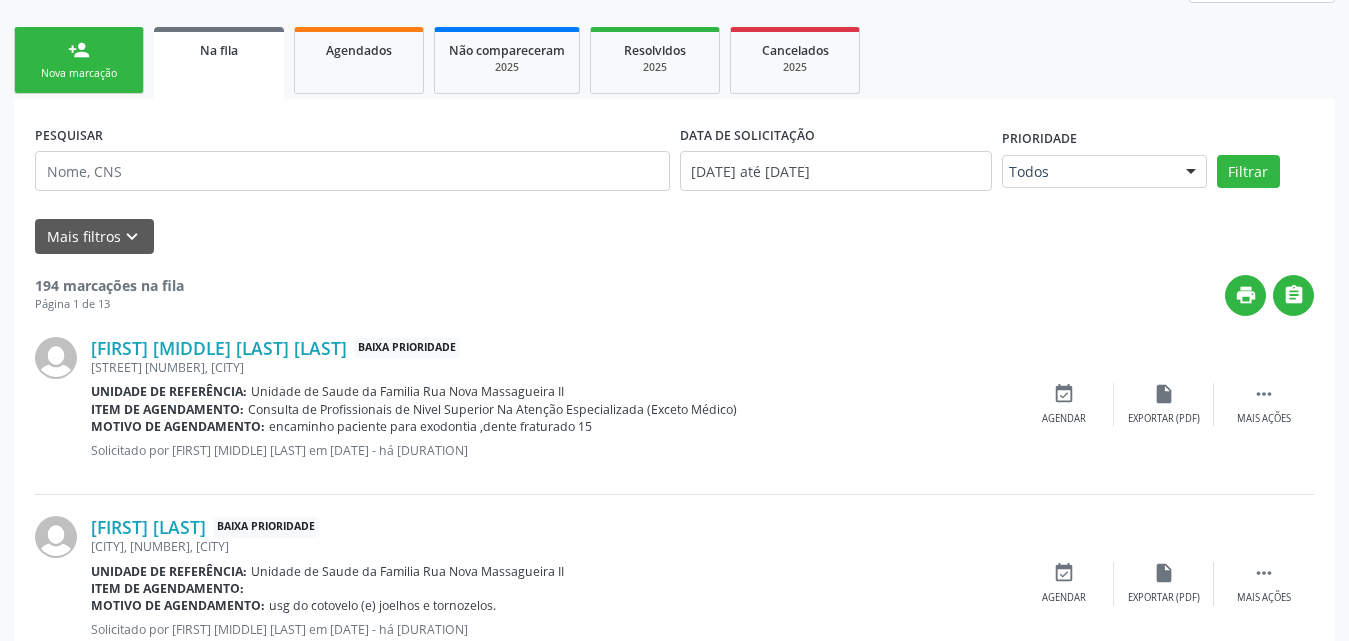 click on "Na fila" at bounding box center (219, 63) 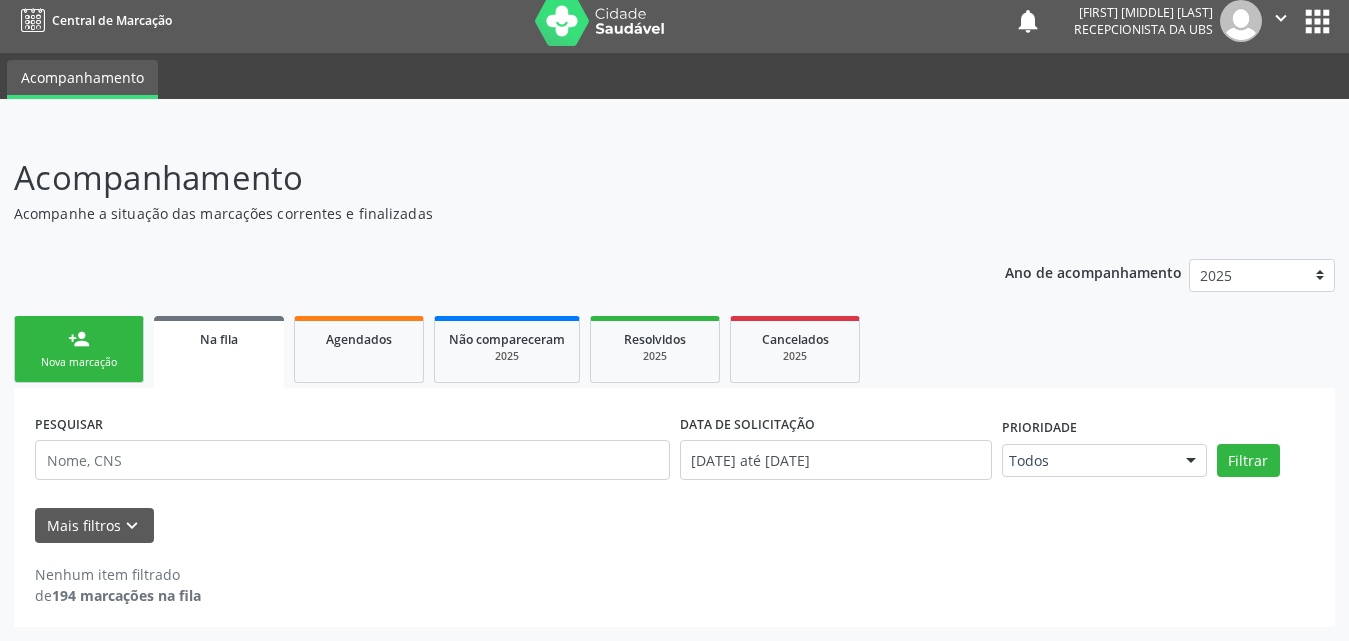 scroll, scrollTop: 11, scrollLeft: 0, axis: vertical 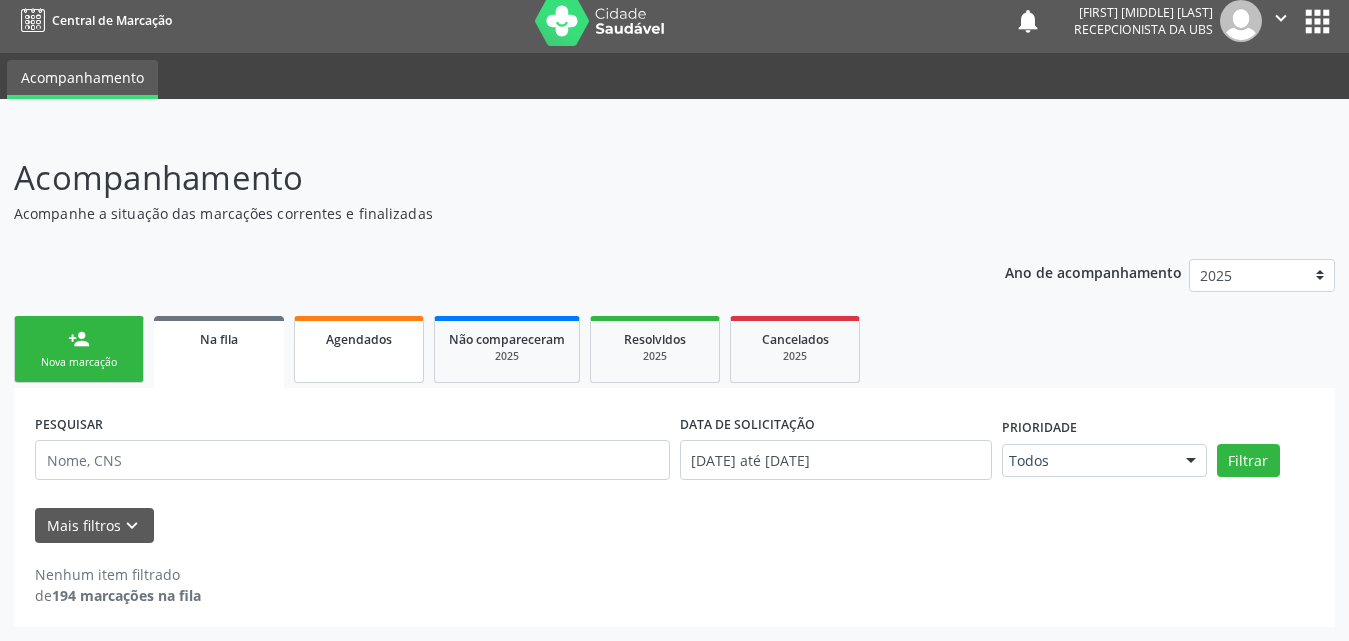 click on "Agendados" at bounding box center [359, 349] 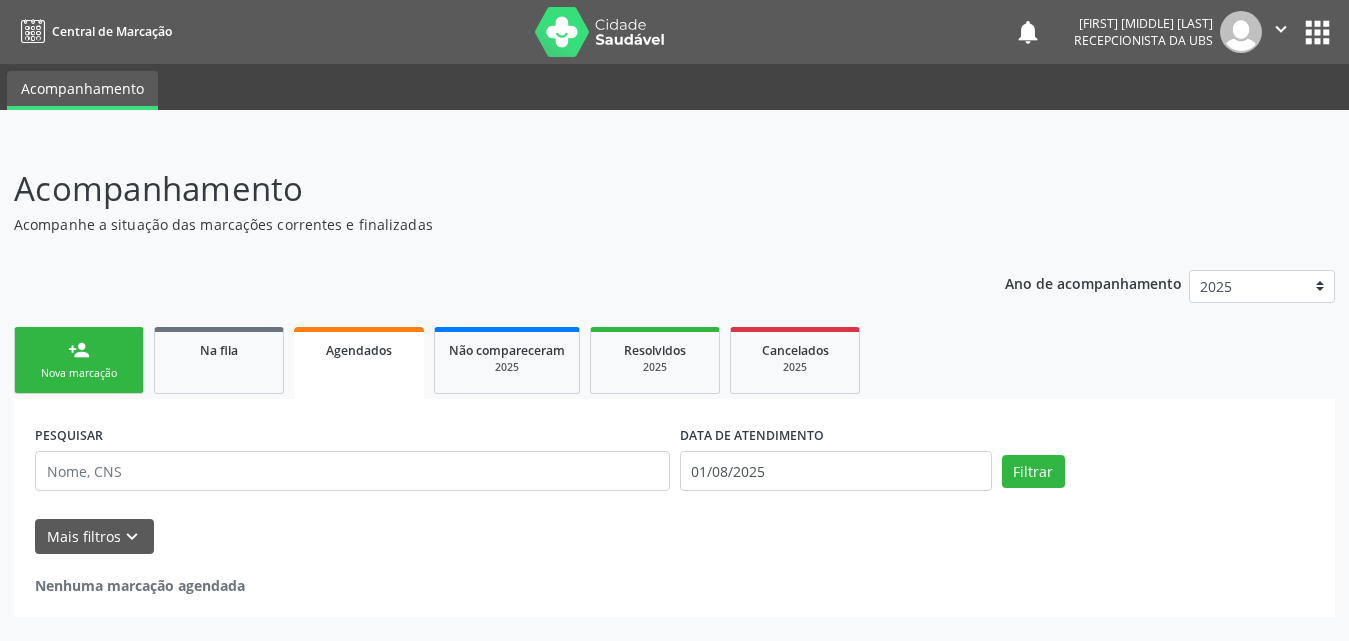 scroll, scrollTop: 0, scrollLeft: 0, axis: both 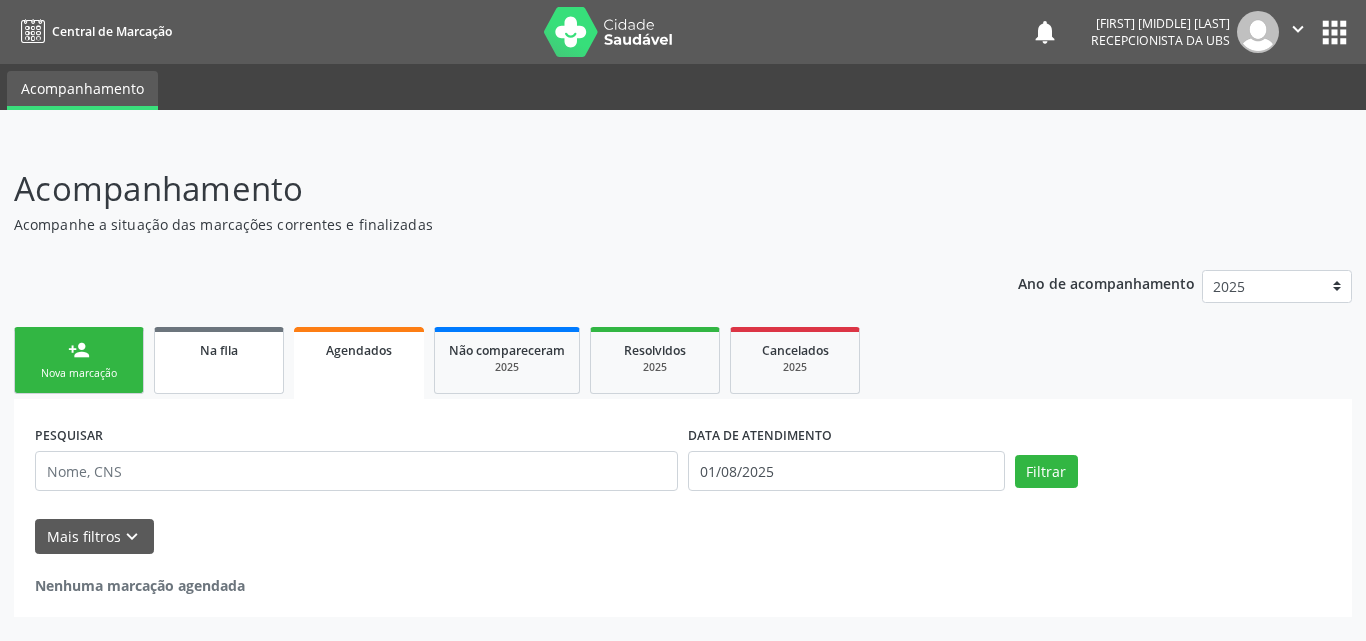 click on "Na fila" at bounding box center [219, 360] 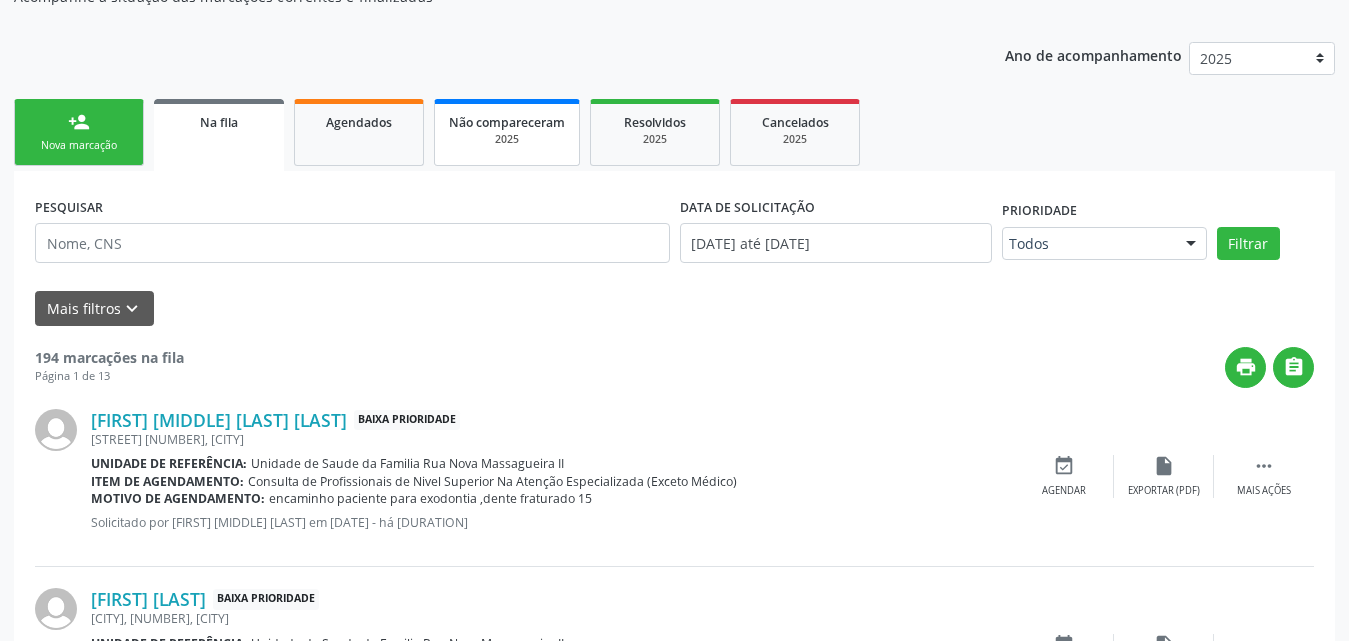 scroll, scrollTop: 300, scrollLeft: 0, axis: vertical 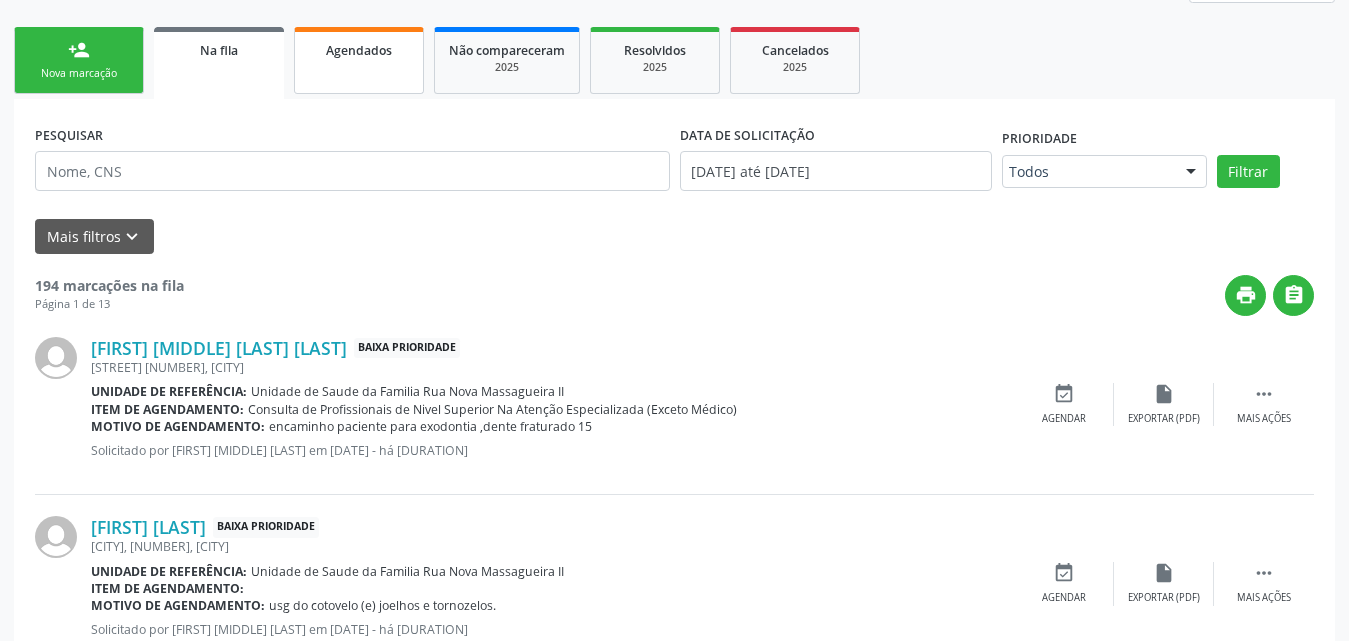 click on "Agendados" at bounding box center [359, 60] 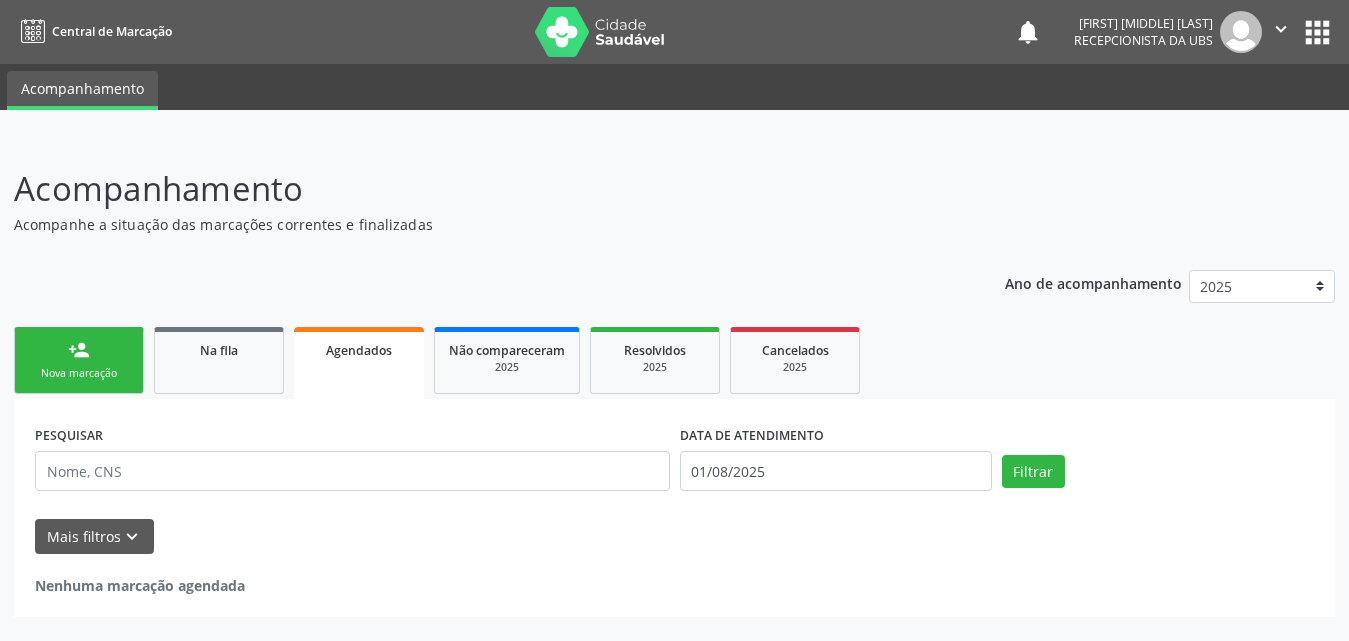 scroll, scrollTop: 0, scrollLeft: 0, axis: both 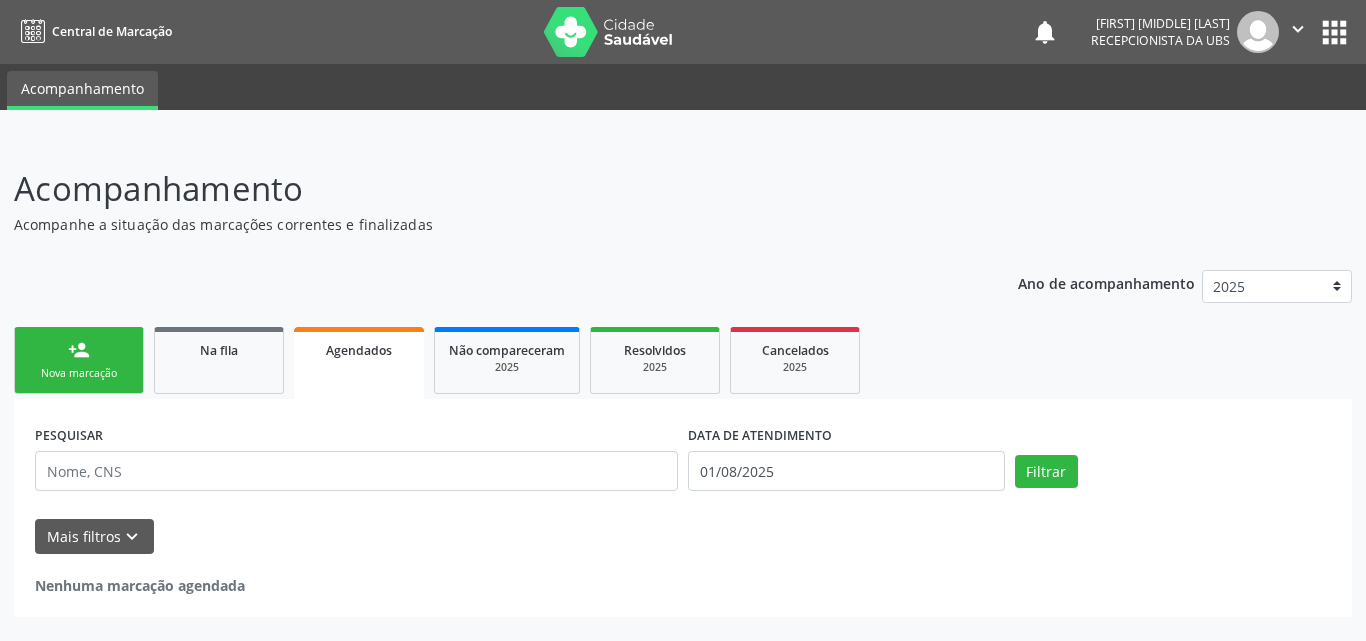 click on "person_add
Nova marcação" at bounding box center (79, 360) 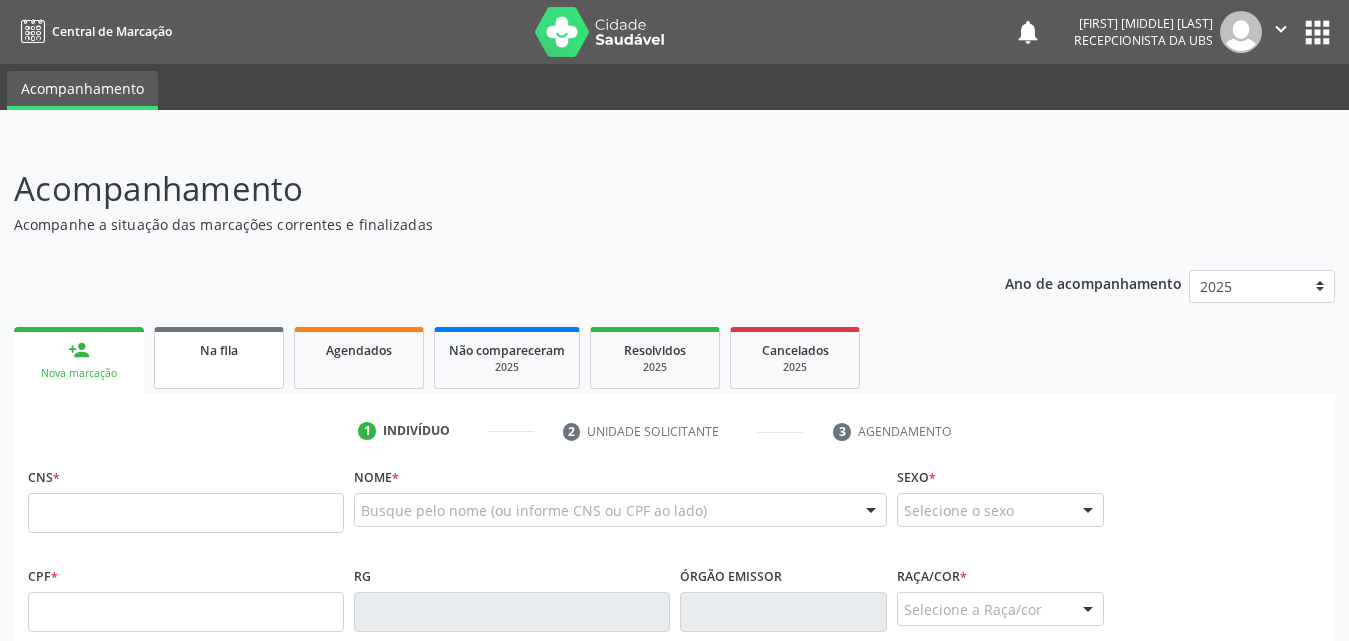 click on "Na fila" at bounding box center (219, 350) 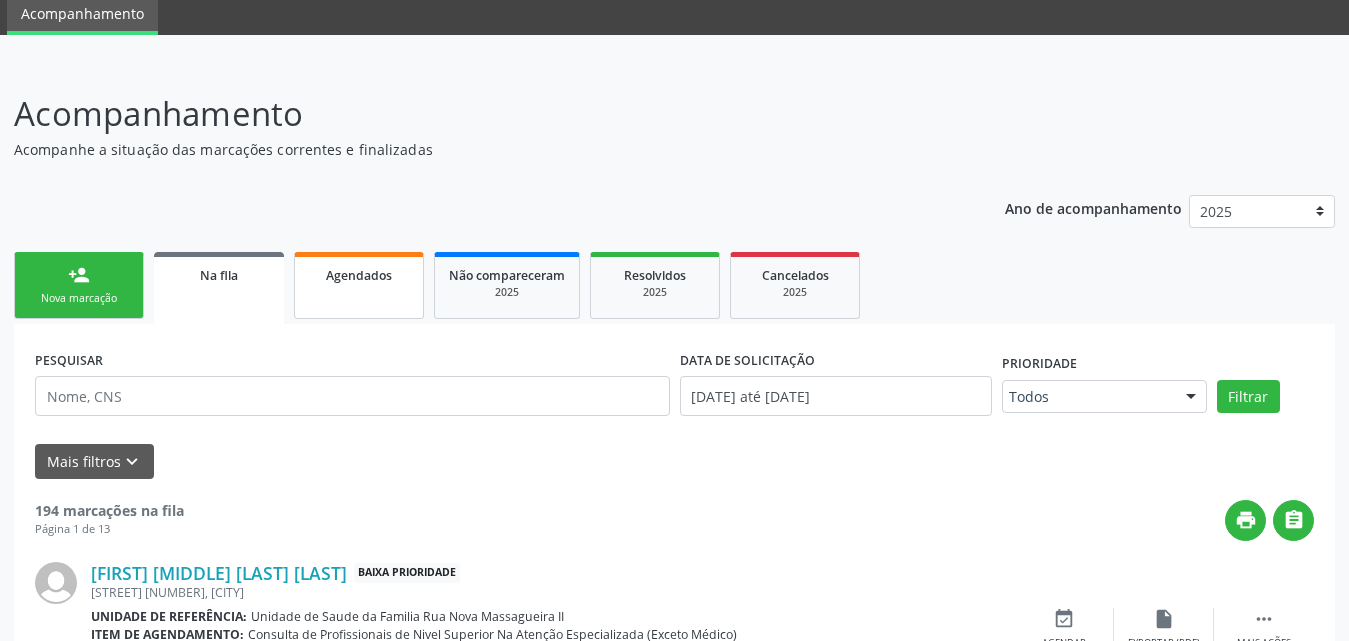 click on "Agendados" at bounding box center (359, 285) 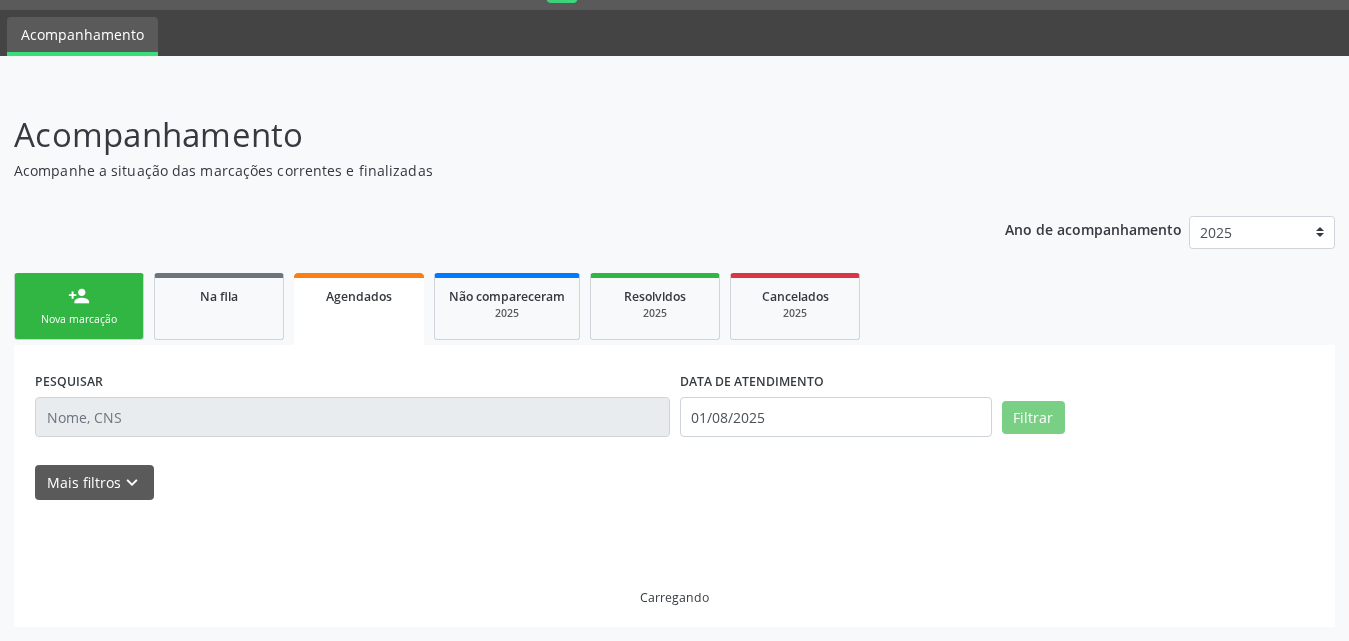 scroll, scrollTop: 0, scrollLeft: 0, axis: both 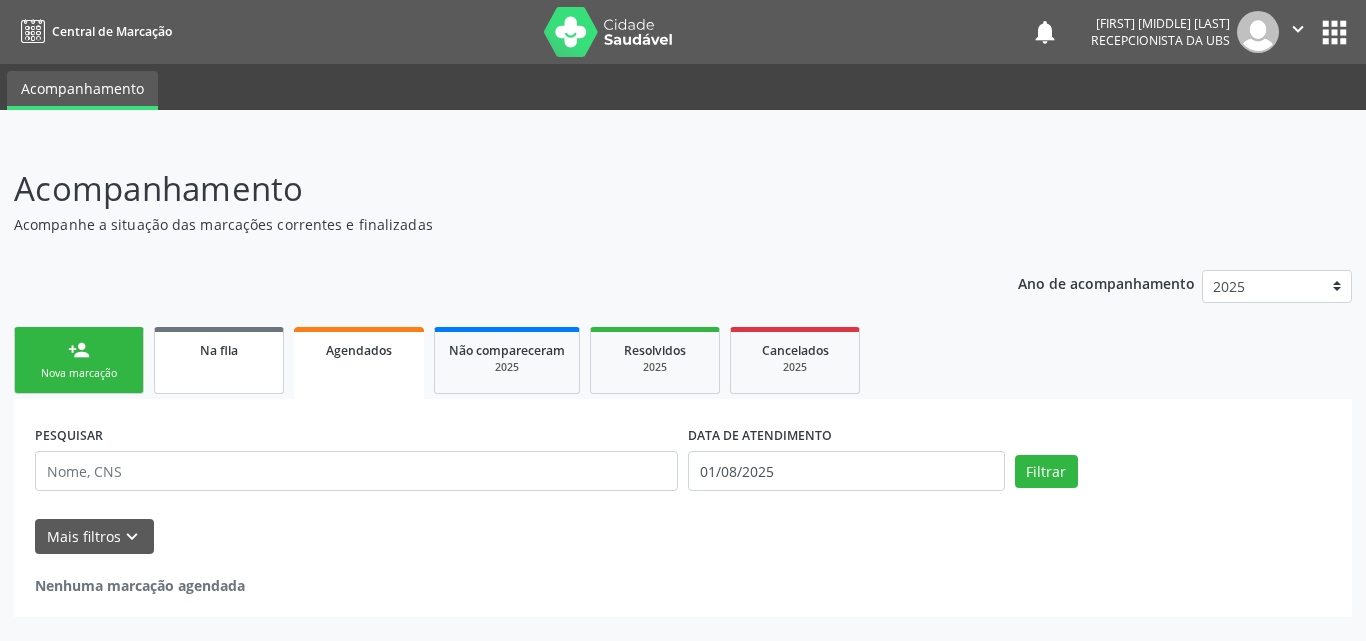 click on "Na fila" at bounding box center (219, 349) 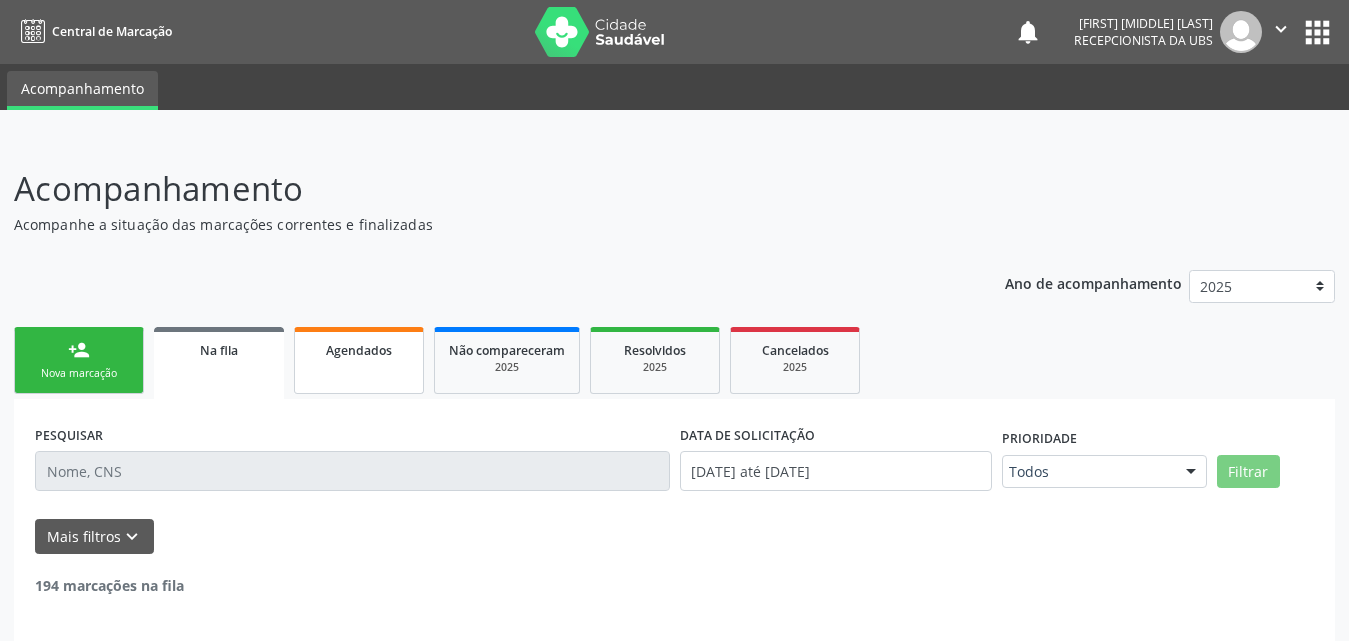 click on "Agendados" at bounding box center [359, 349] 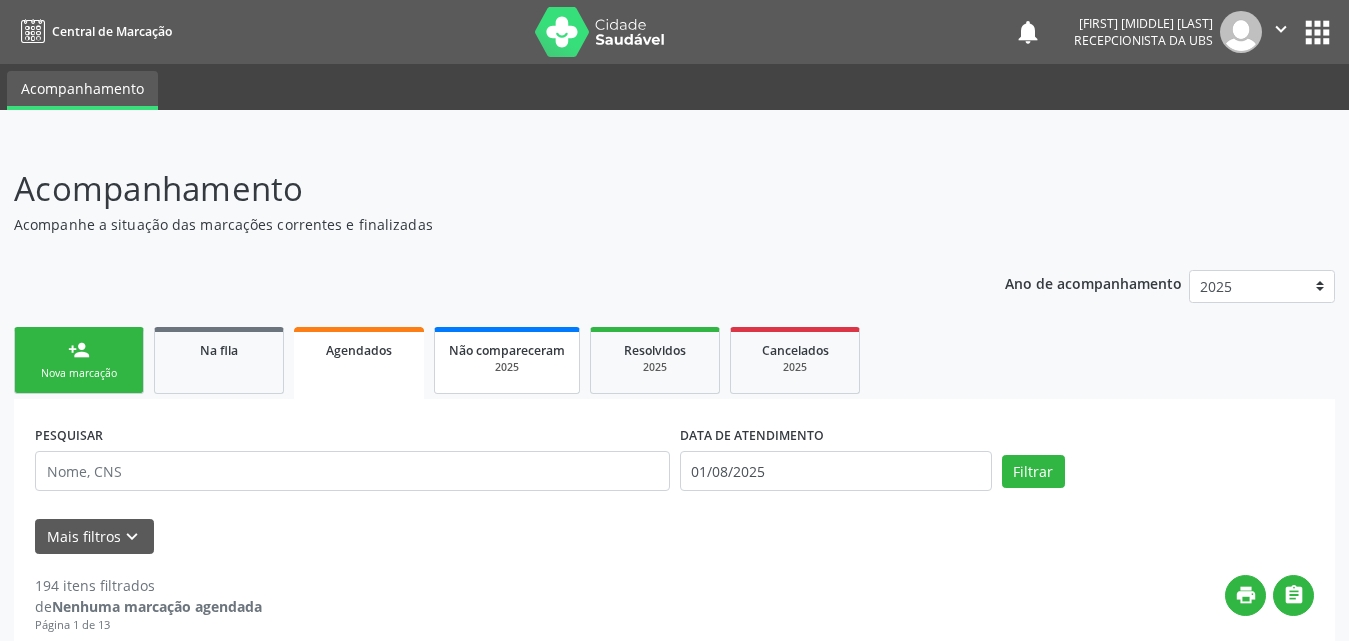click on "Não compareceram" at bounding box center [507, 350] 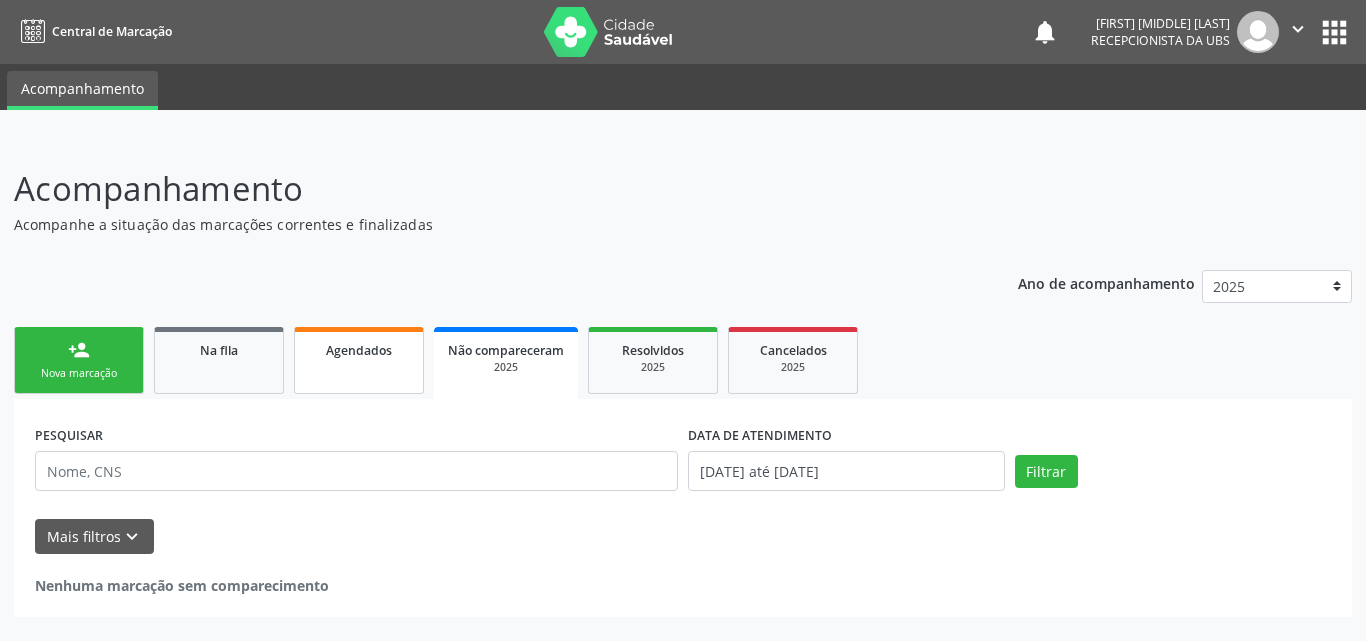 click on "Agendados" at bounding box center [359, 350] 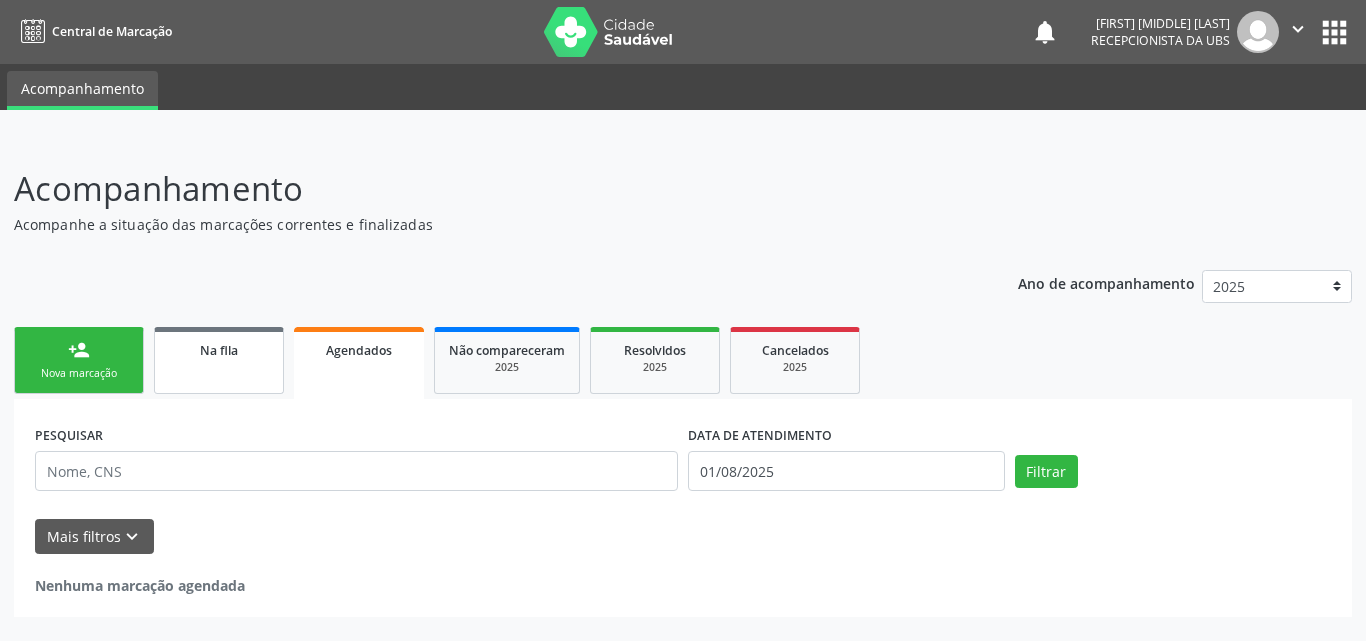 click on "Na fila" at bounding box center (219, 360) 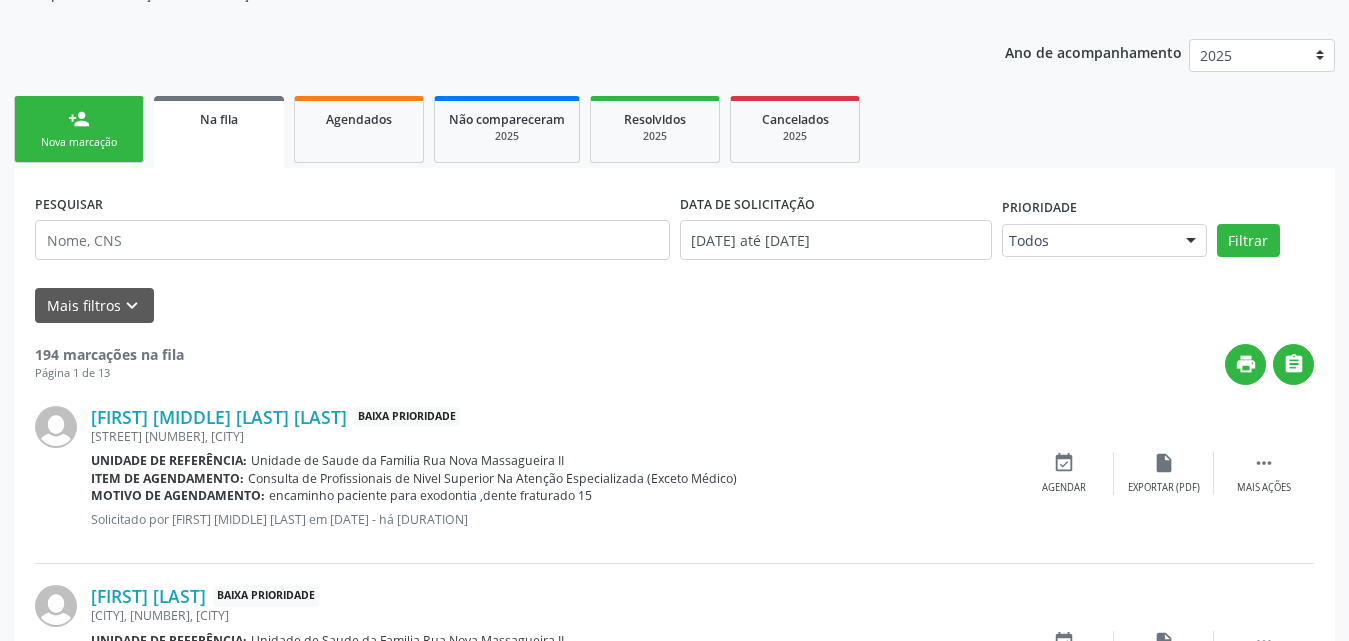 scroll, scrollTop: 0, scrollLeft: 0, axis: both 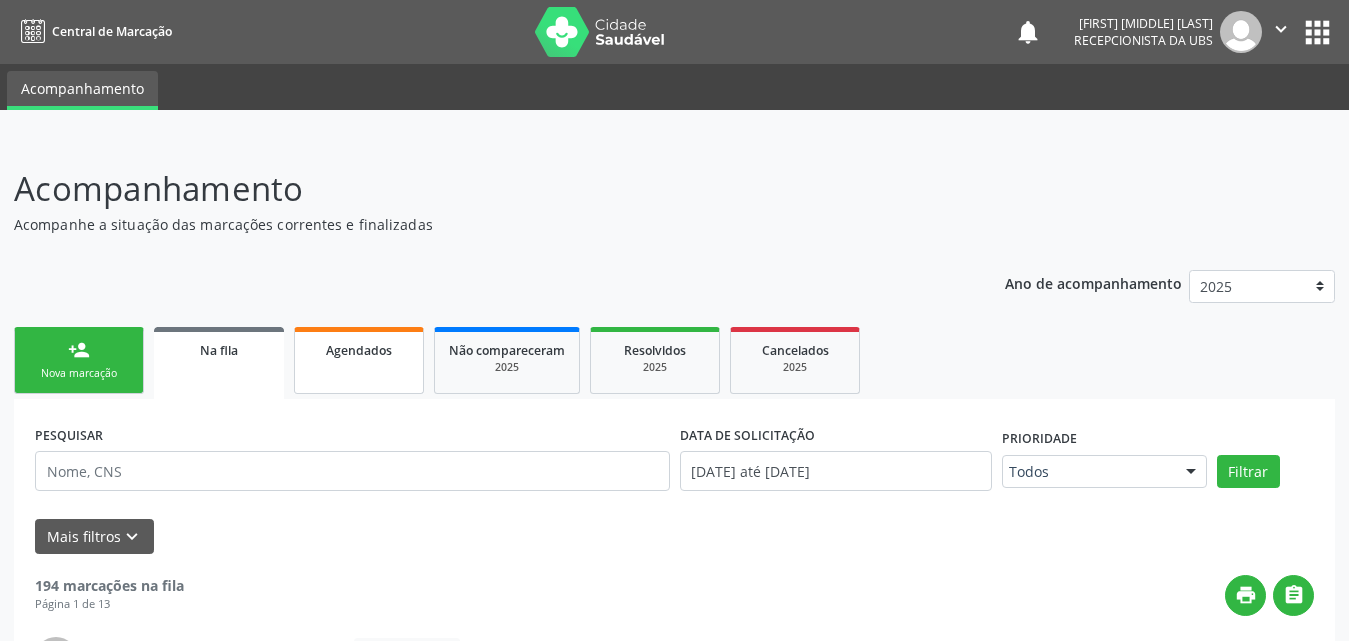 click on "Agendados" at bounding box center (359, 350) 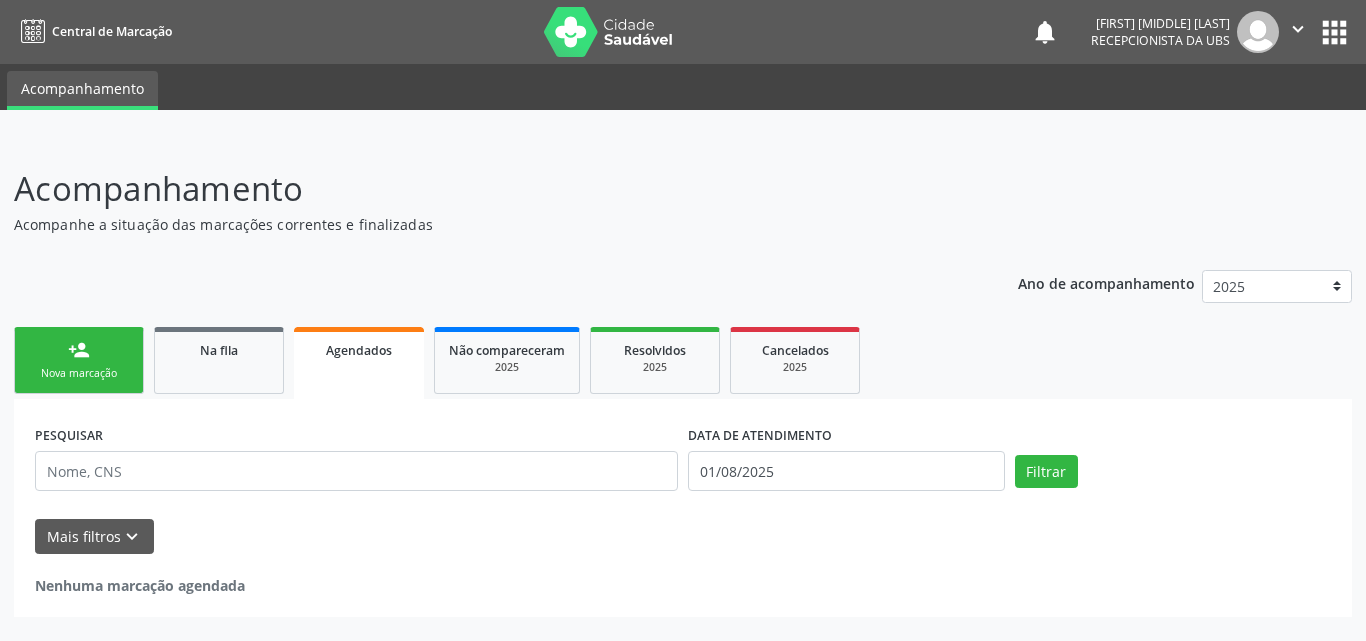 click on "Agendados" at bounding box center [359, 363] 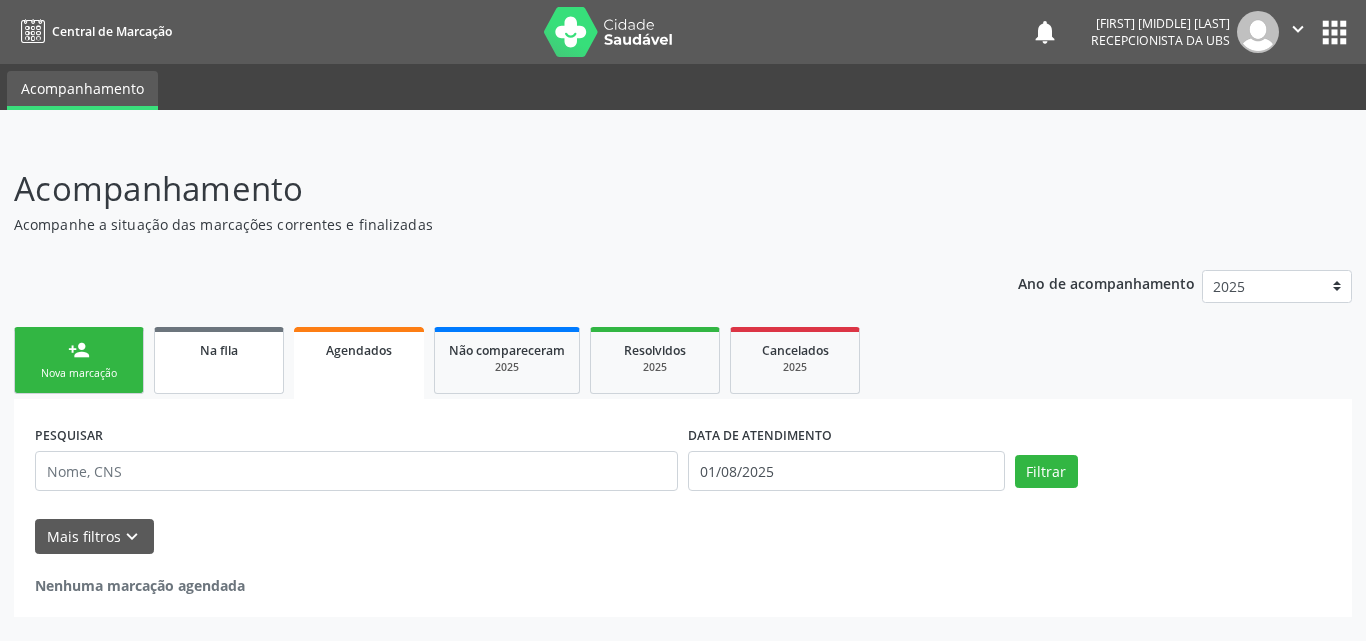 click on "Na fila" at bounding box center [219, 360] 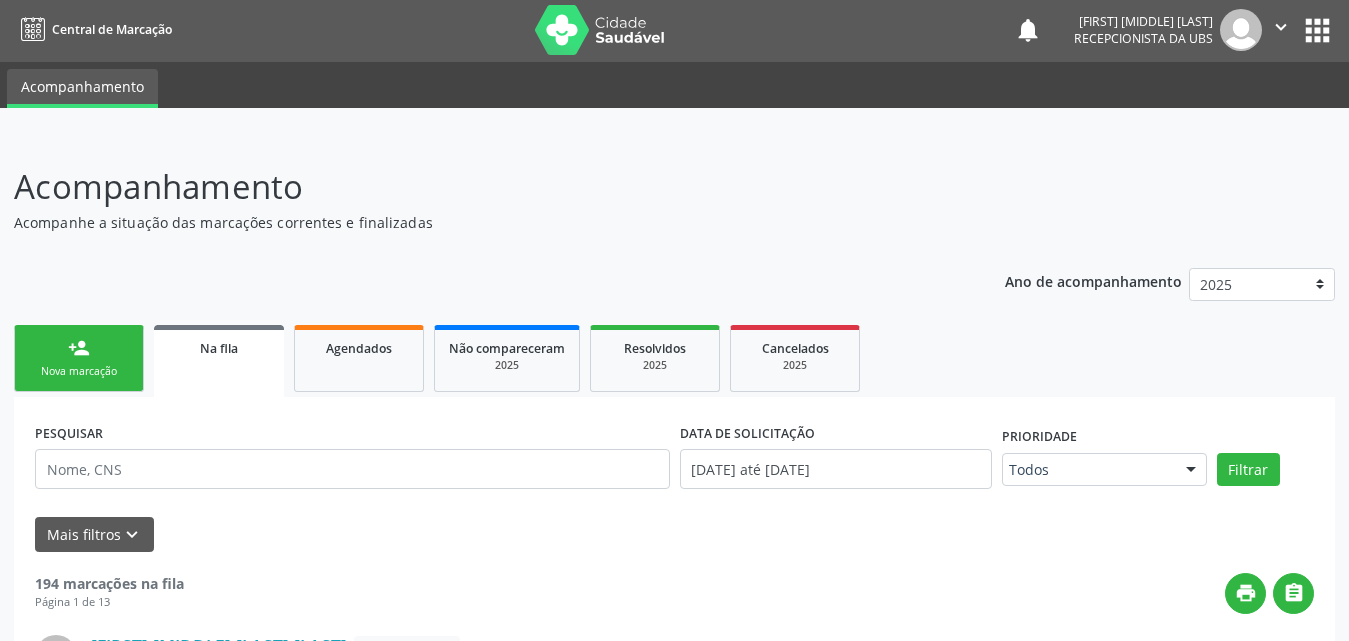 scroll, scrollTop: 0, scrollLeft: 0, axis: both 